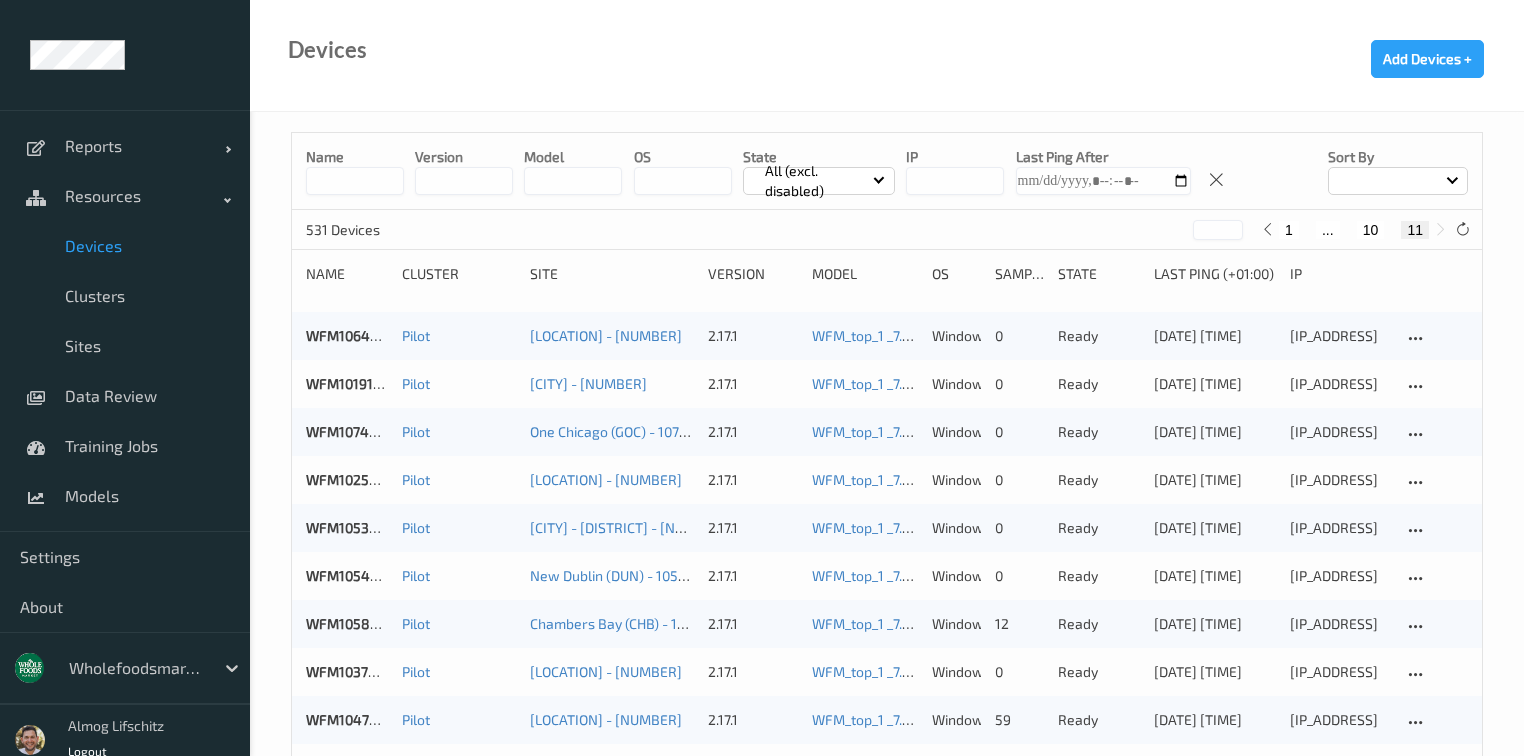 scroll, scrollTop: 1085, scrollLeft: 0, axis: vertical 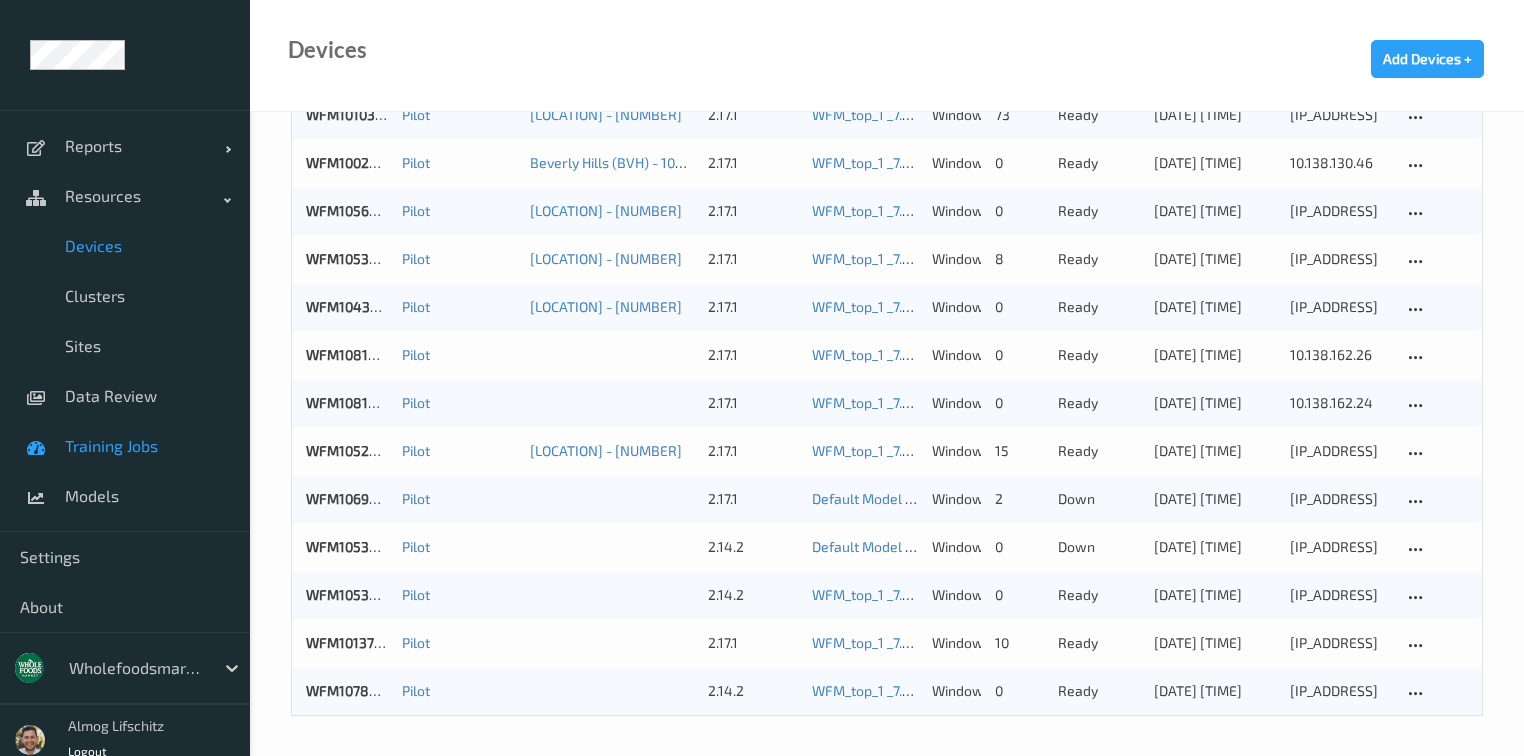 click on "Training Jobs" at bounding box center (125, 446) 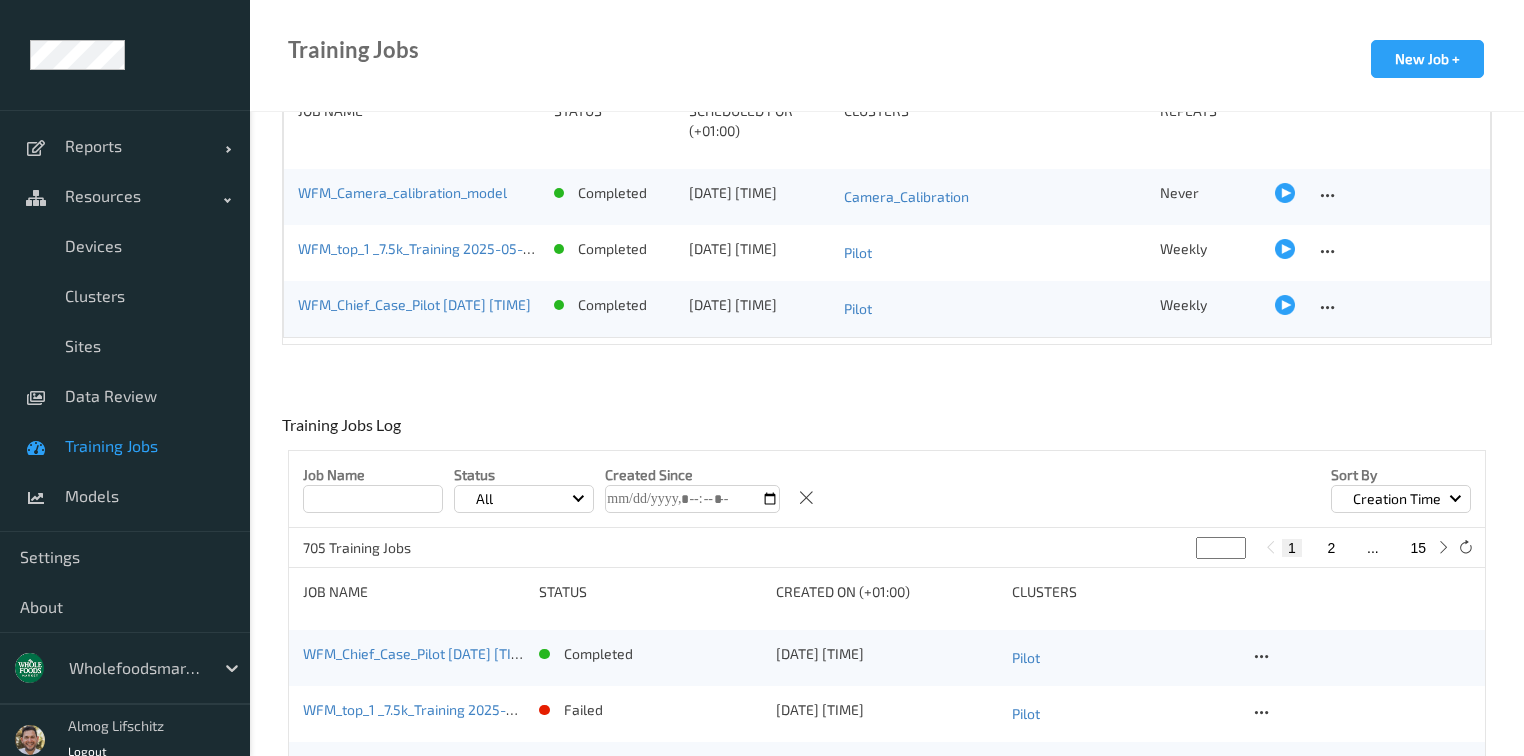 scroll, scrollTop: 0, scrollLeft: 0, axis: both 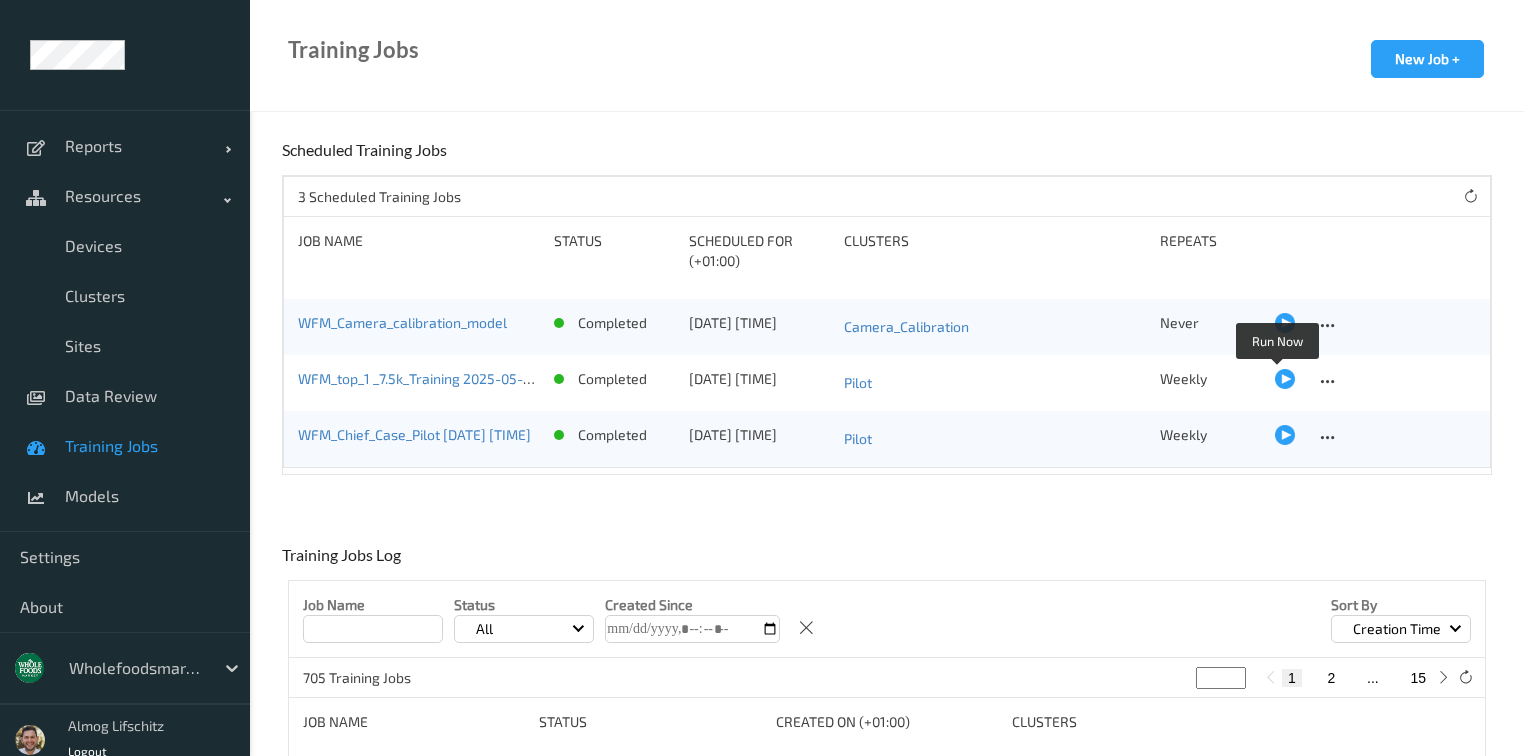 click at bounding box center [1285, 379] 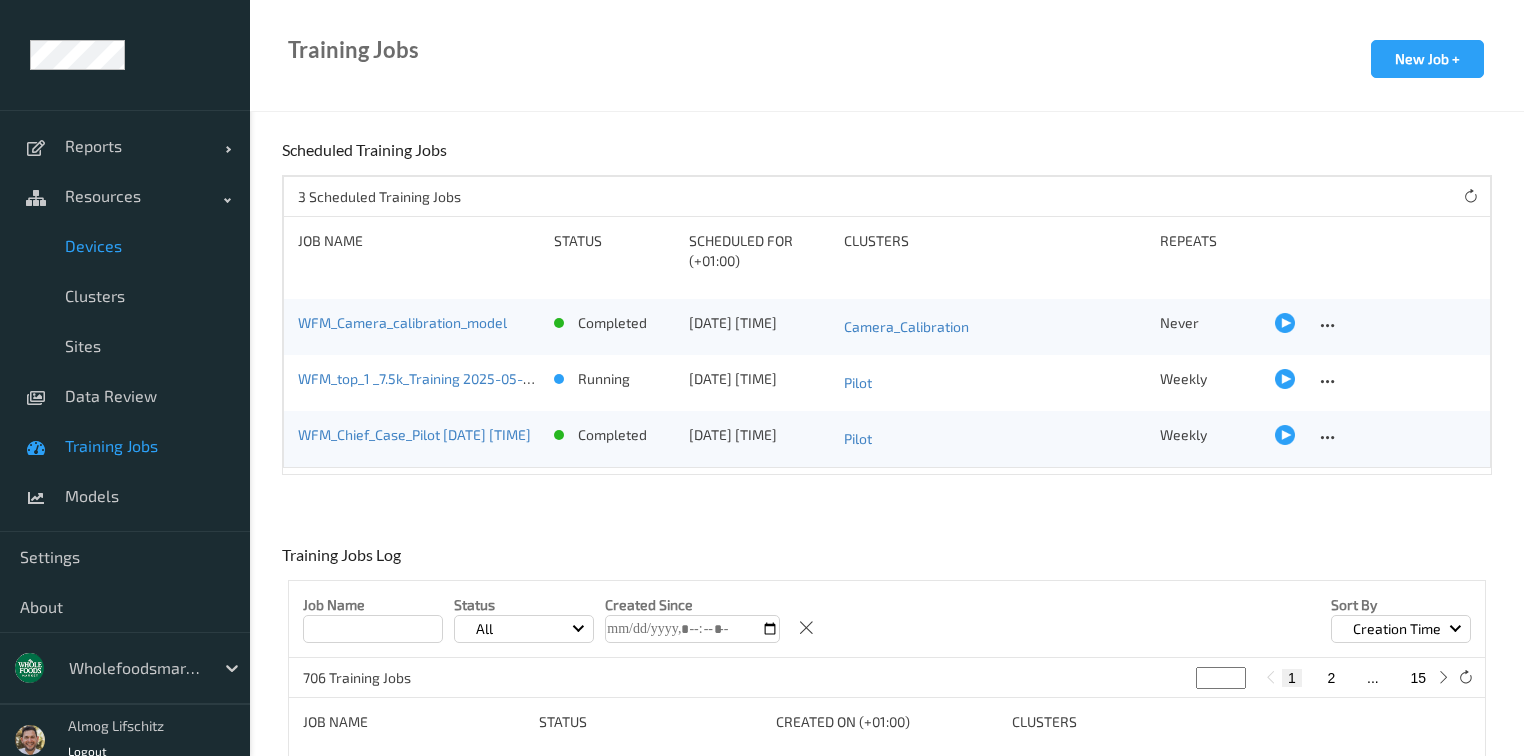click on "Devices" at bounding box center [147, 246] 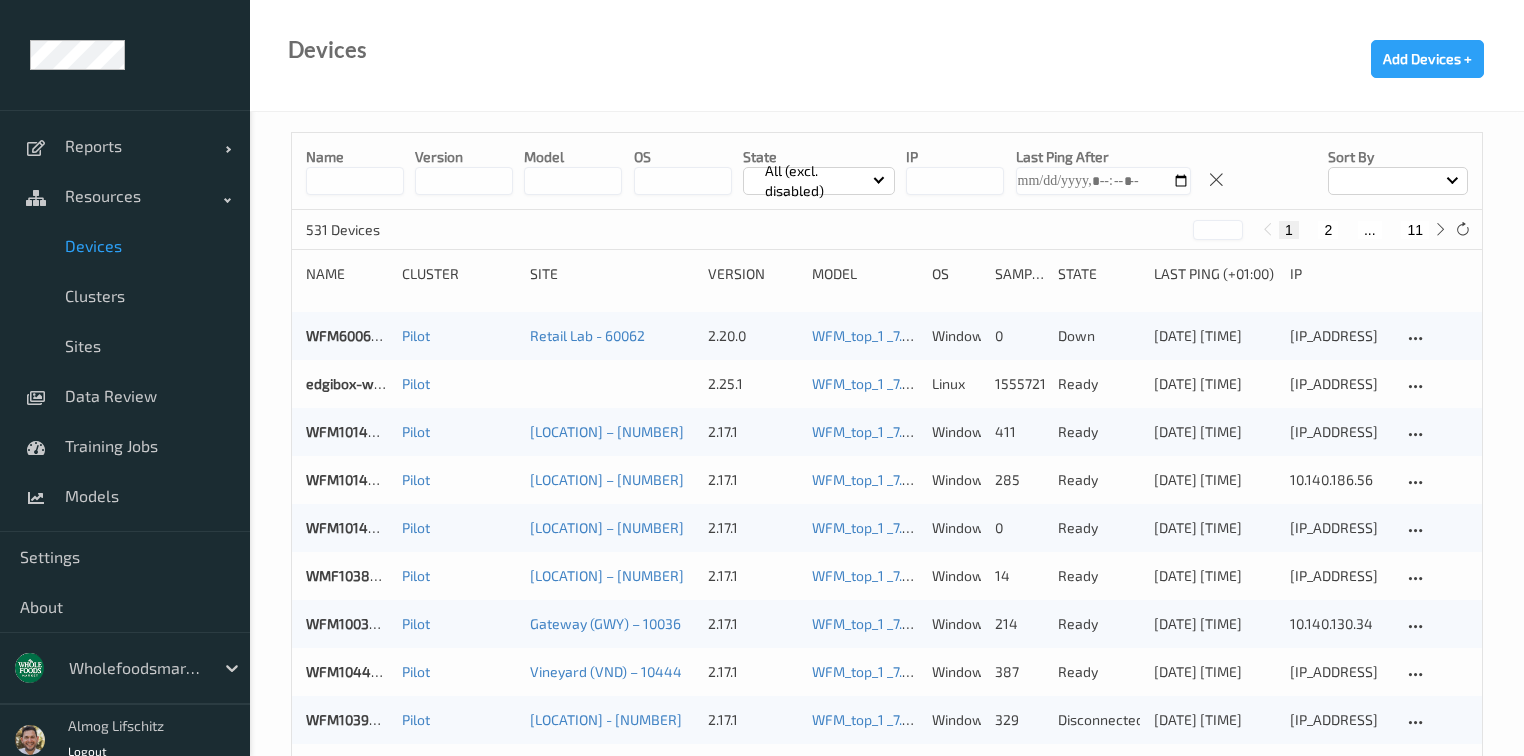 click on "All (excl. disabled)" at bounding box center [816, 181] 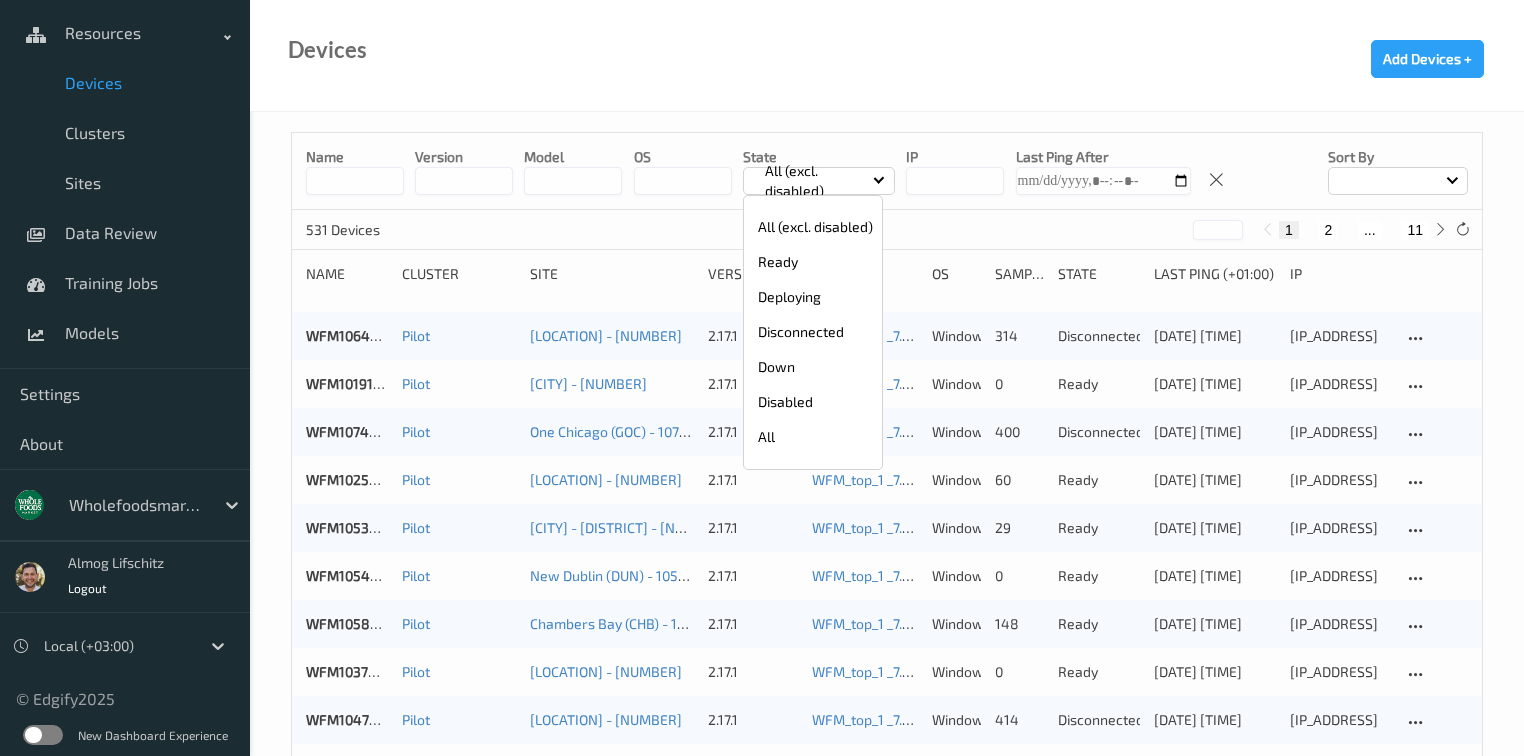 scroll, scrollTop: 166, scrollLeft: 0, axis: vertical 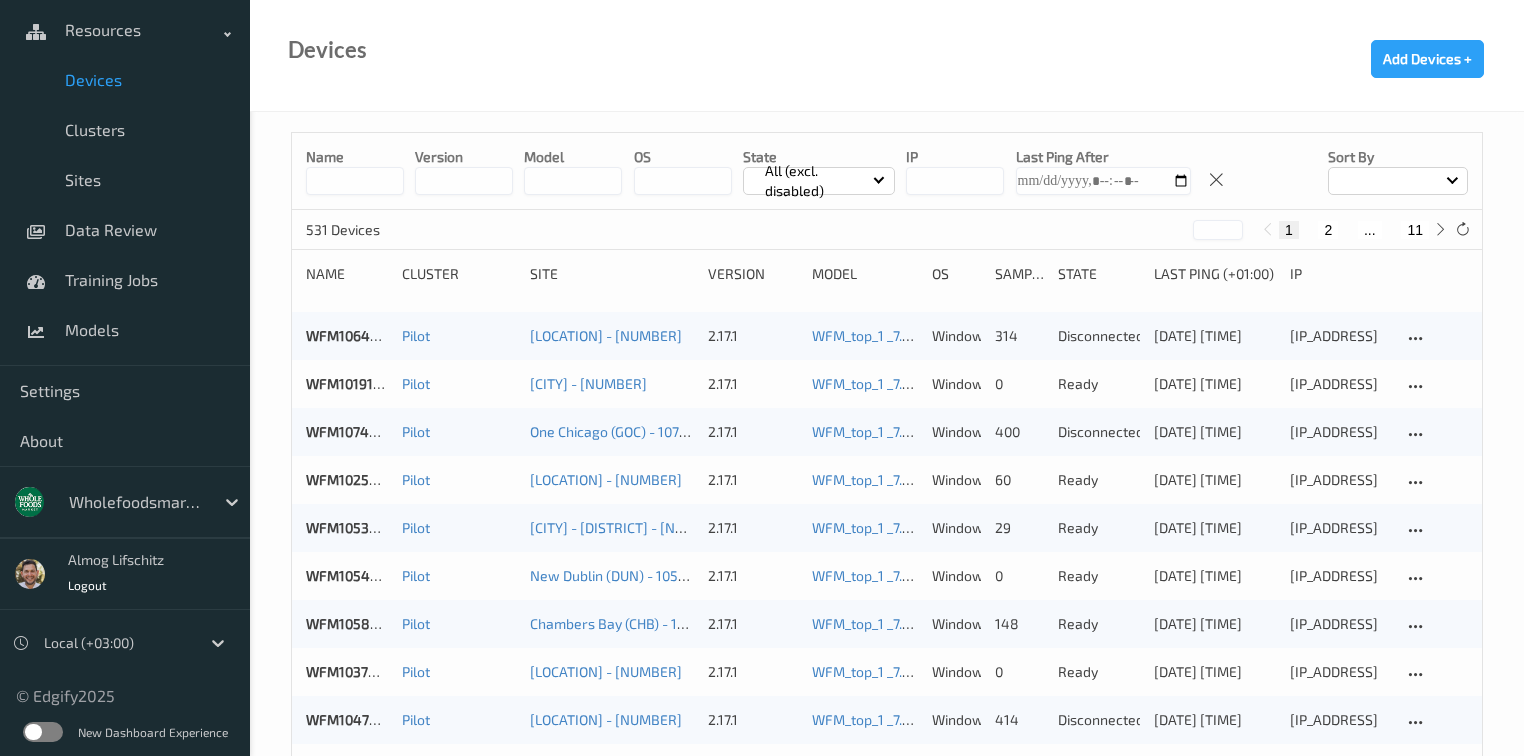 click at bounding box center [43, 732] 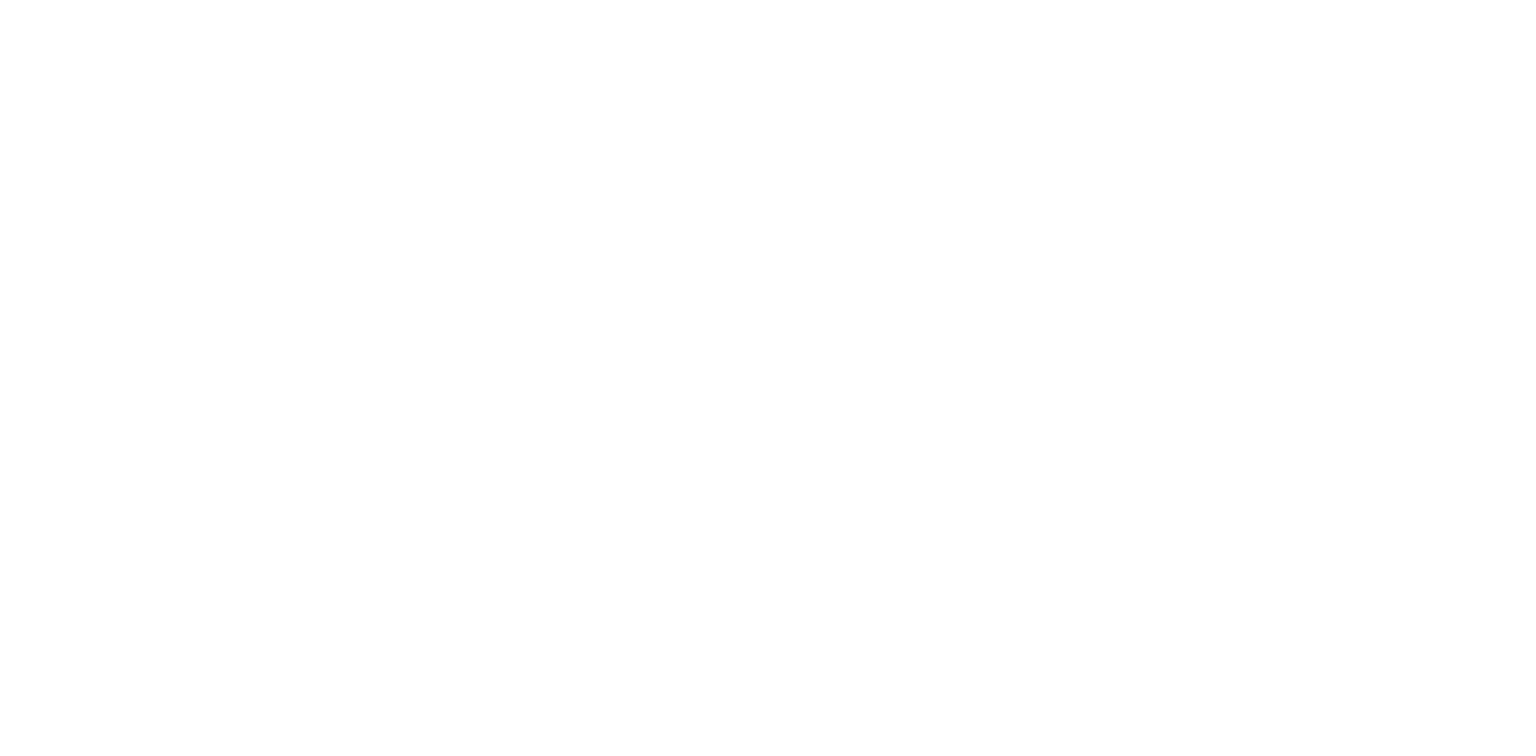 scroll, scrollTop: 0, scrollLeft: 0, axis: both 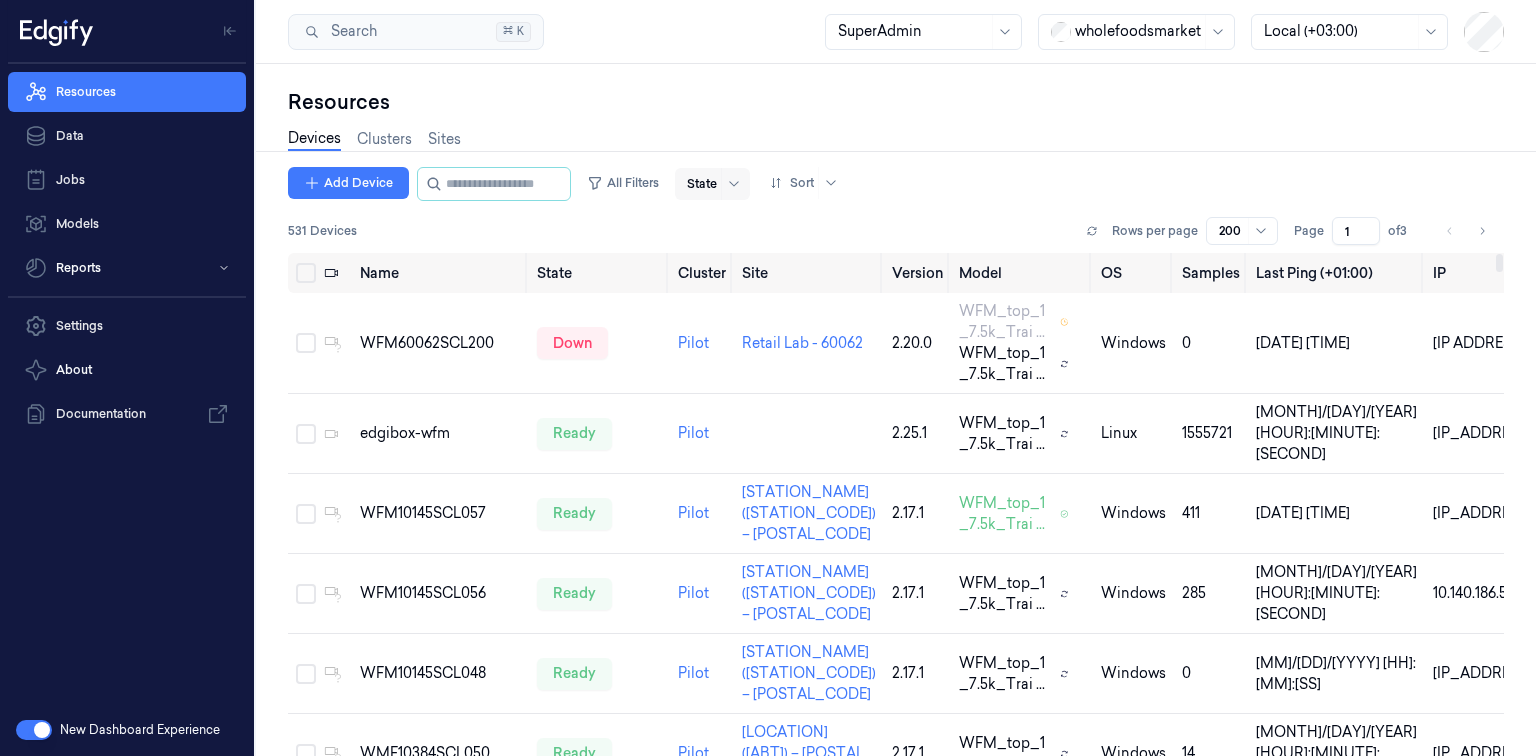 click at bounding box center (733, 184) 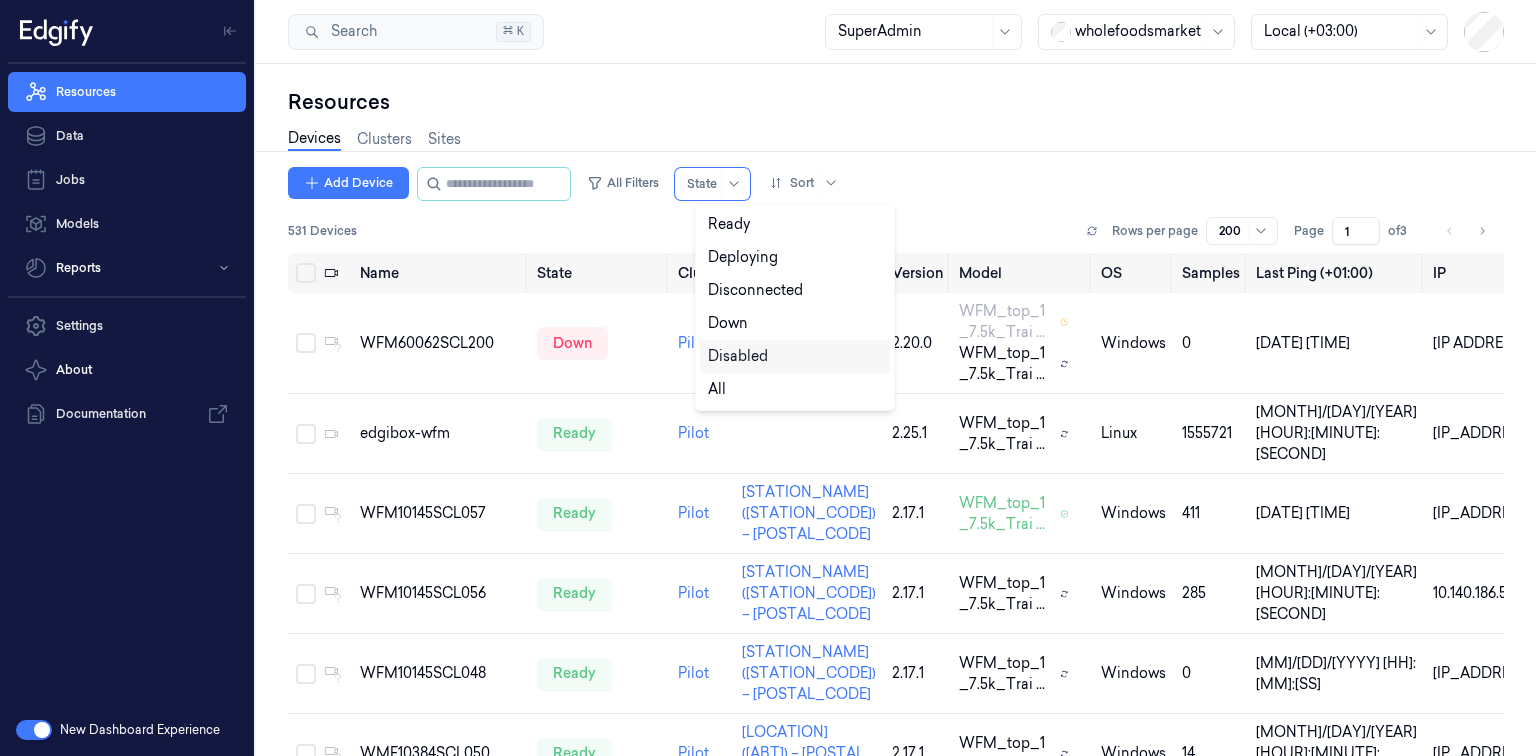 click on "Disabled" at bounding box center [795, 356] 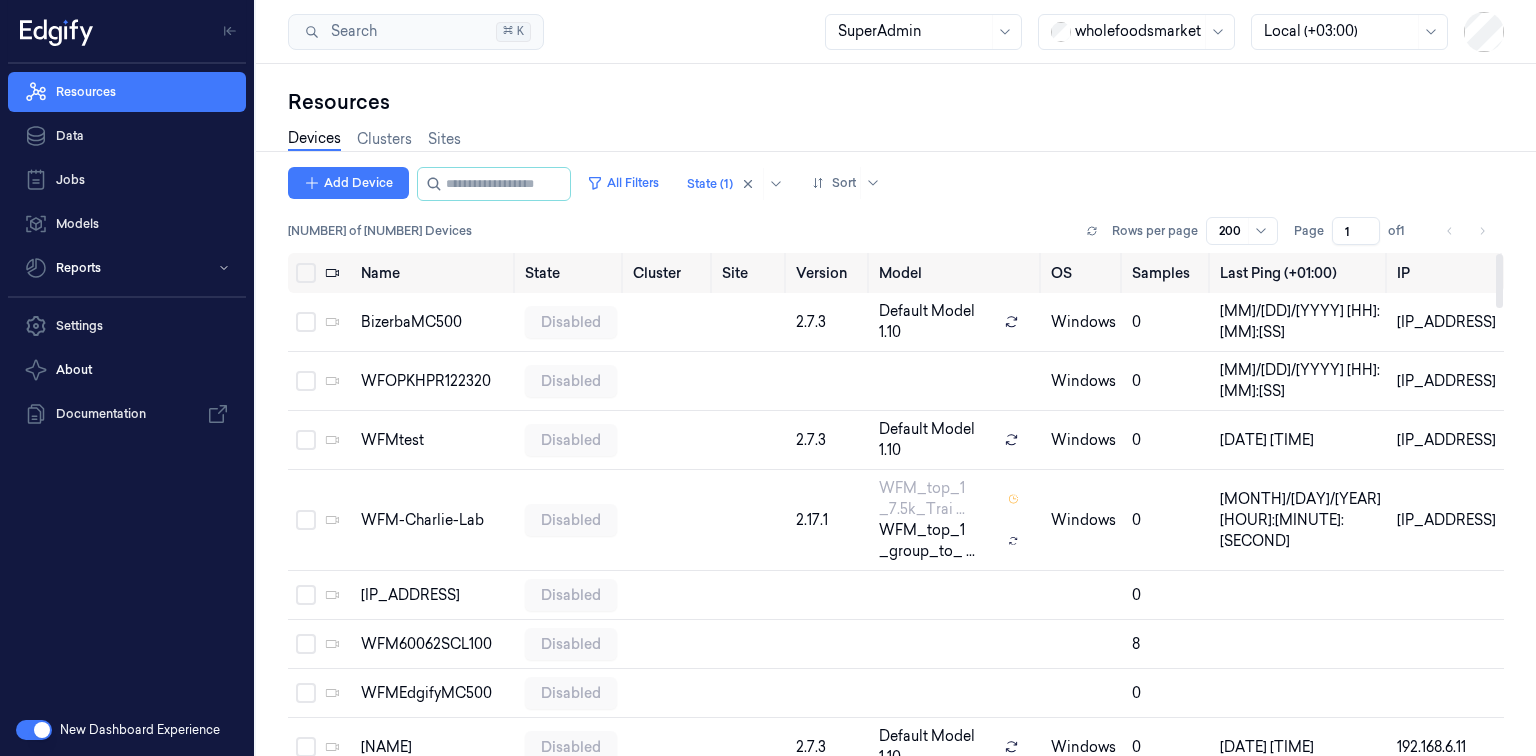 click on "Add Device All Filters State (1) Sort" at bounding box center [896, 184] 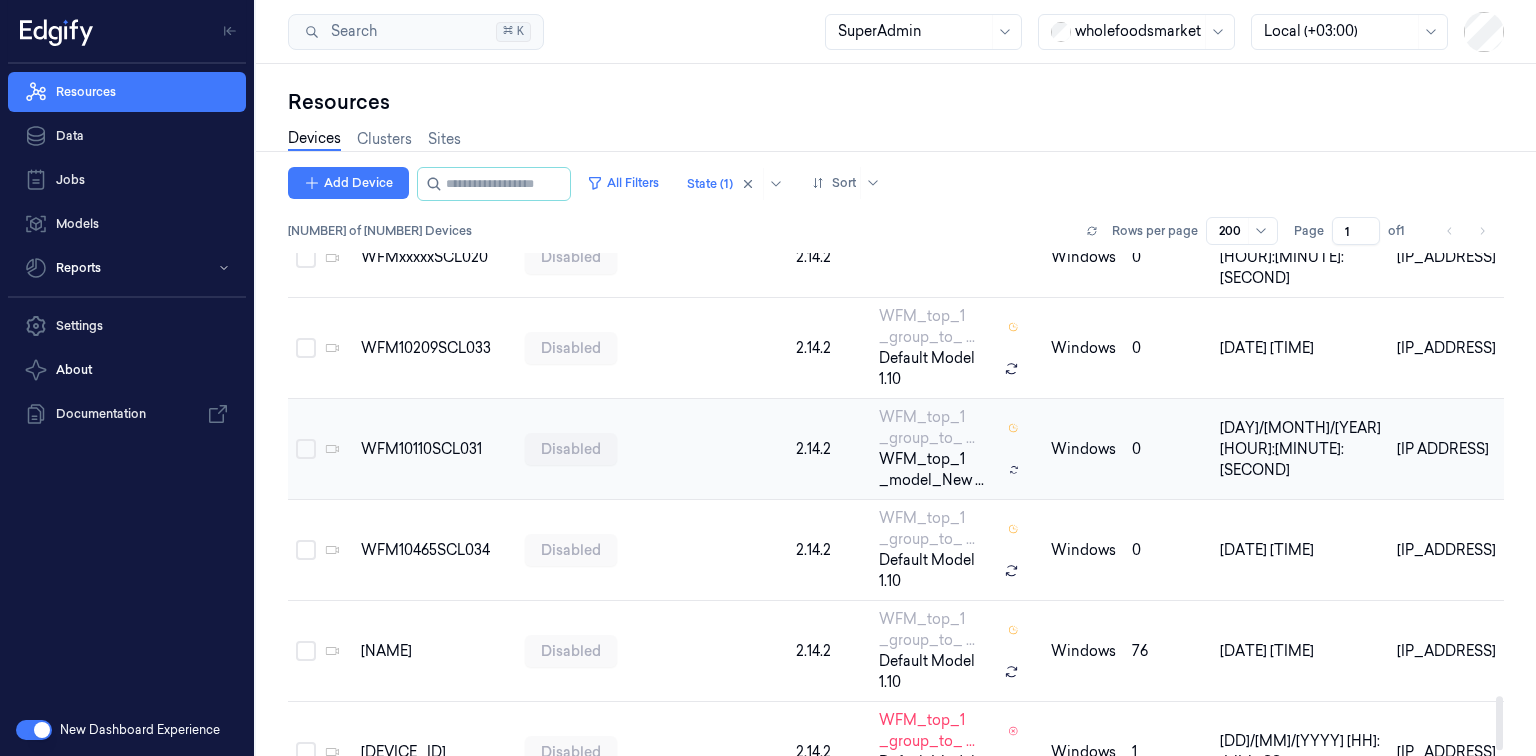 scroll, scrollTop: 4140, scrollLeft: 0, axis: vertical 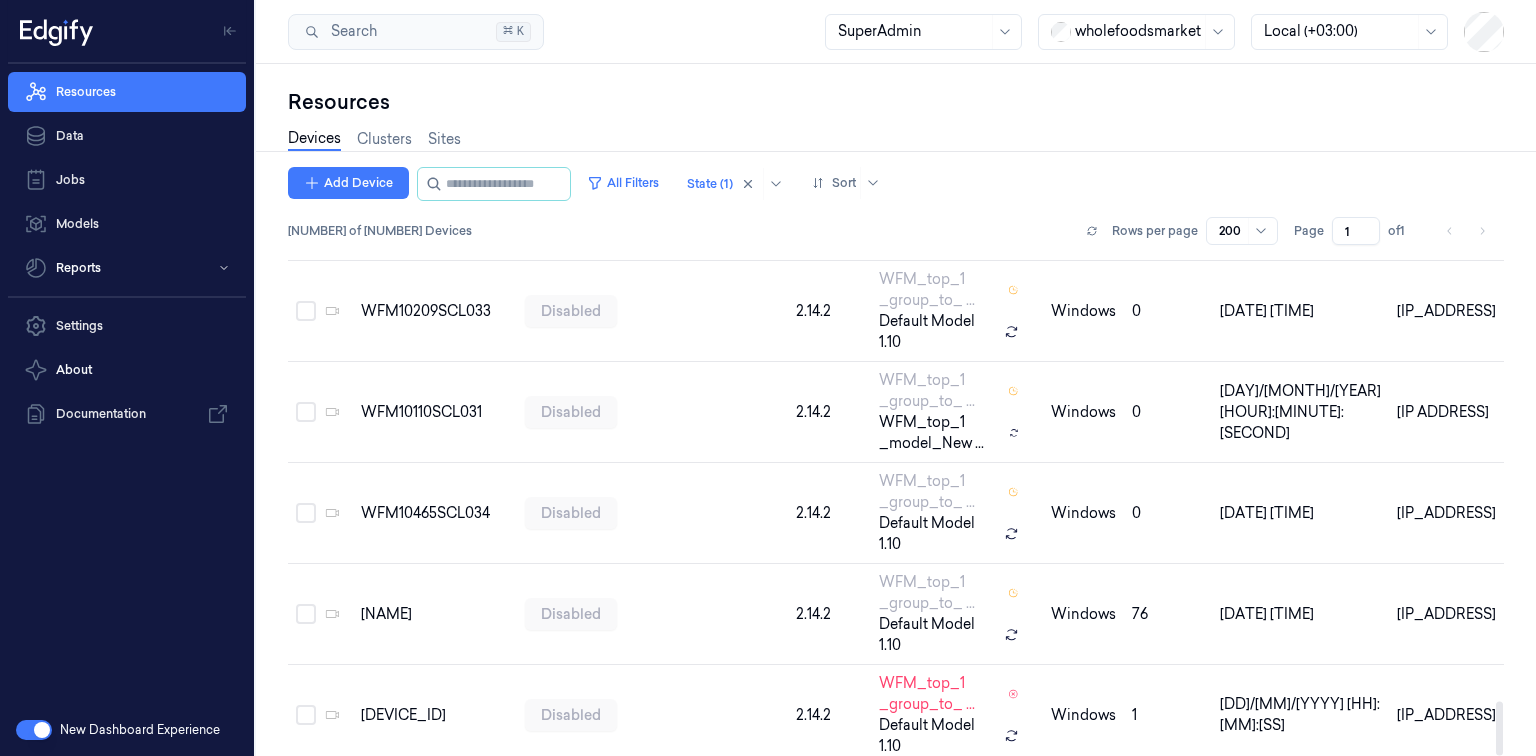 drag, startPoint x: 1415, startPoint y: 364, endPoint x: 1384, endPoint y: 508, distance: 147.29901 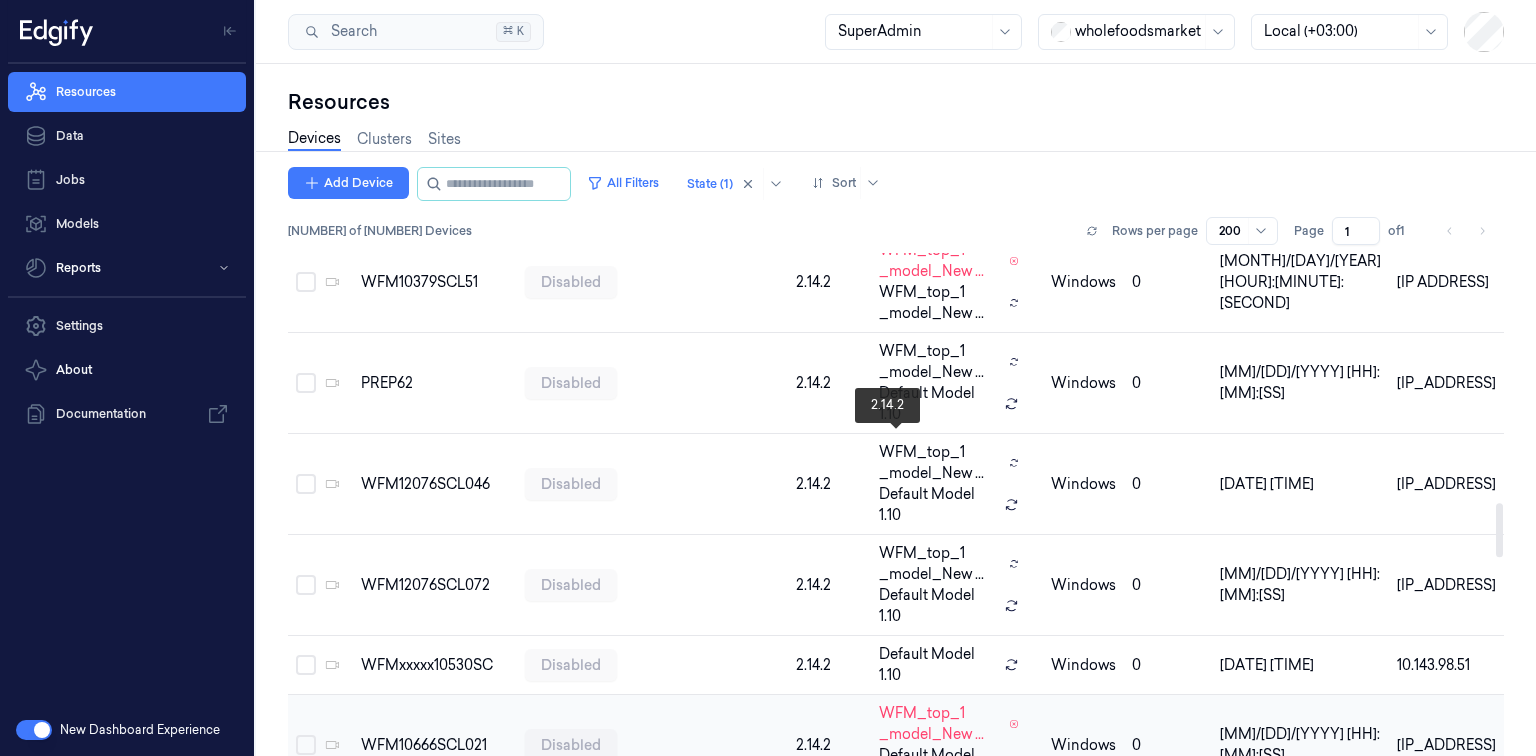 scroll, scrollTop: 2300, scrollLeft: 0, axis: vertical 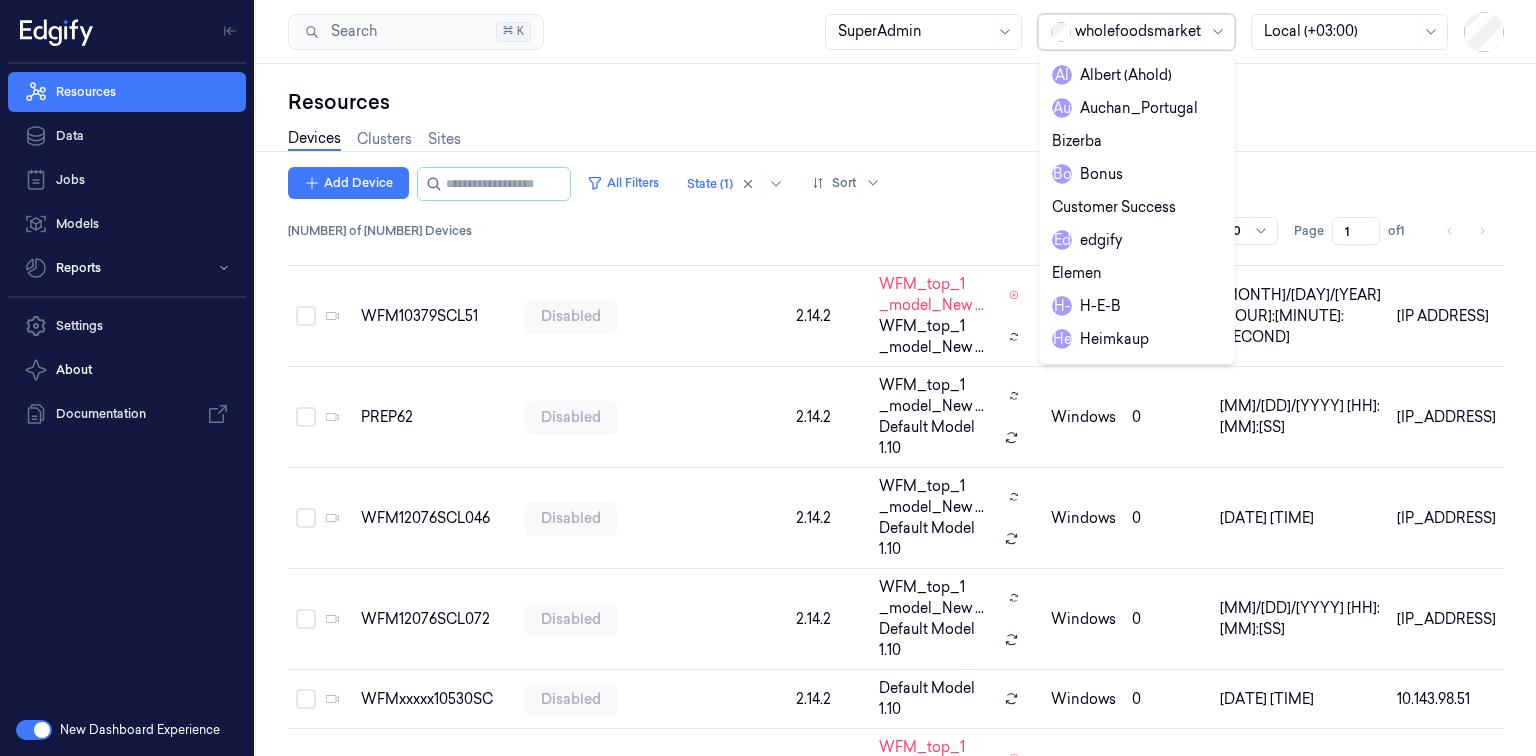 click on "wholefoodsmarket" at bounding box center (1138, 32) 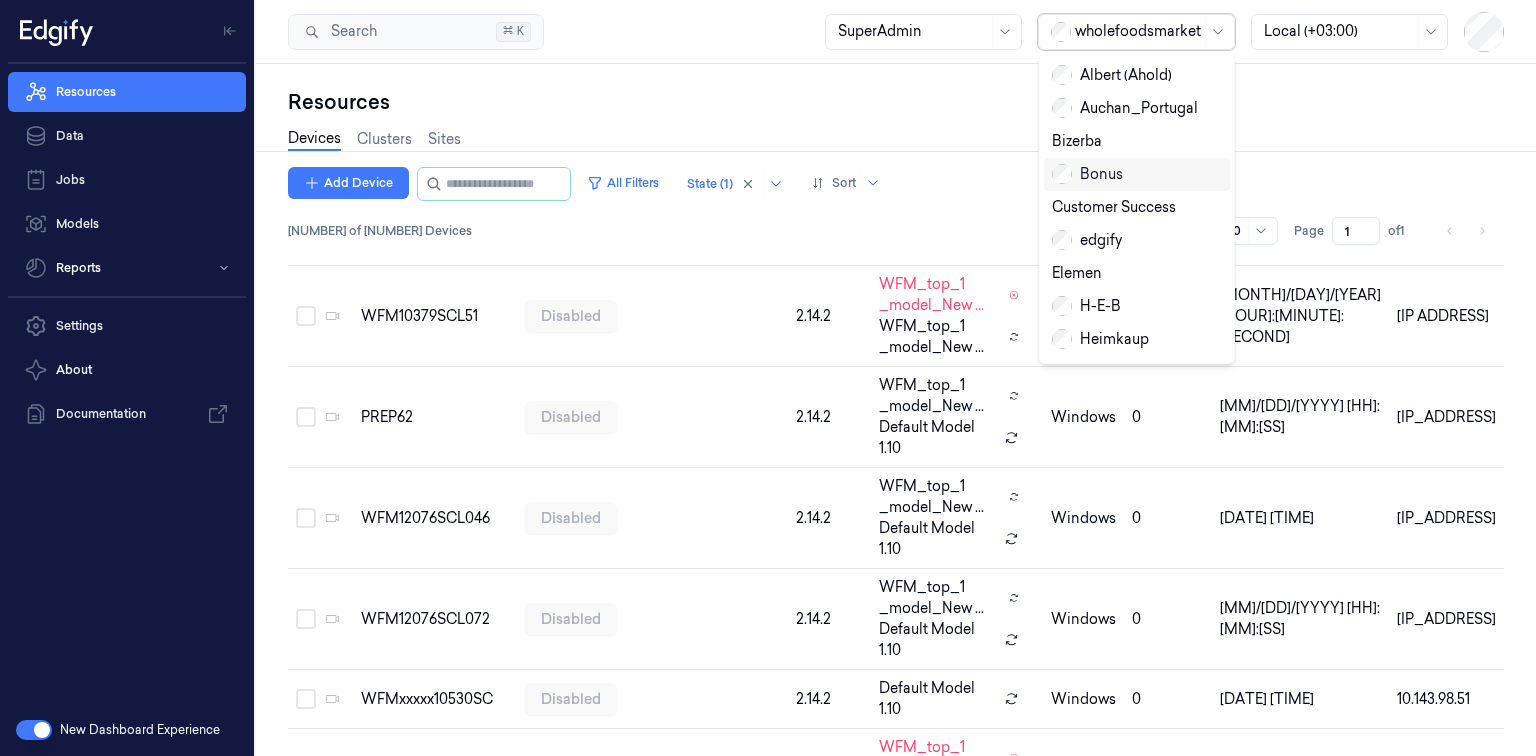 click on "Bonus" at bounding box center (1087, 174) 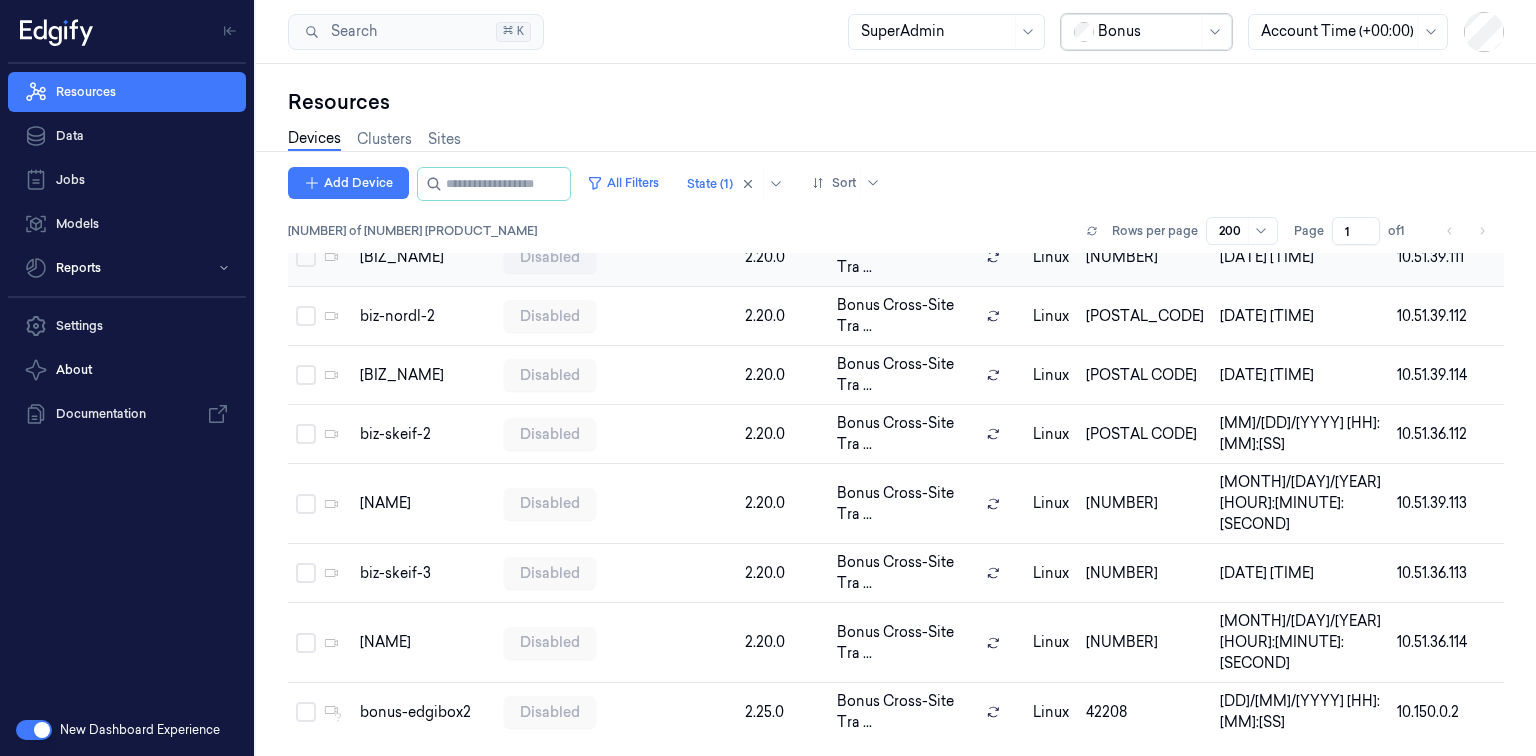 scroll, scrollTop: 1580, scrollLeft: 0, axis: vertical 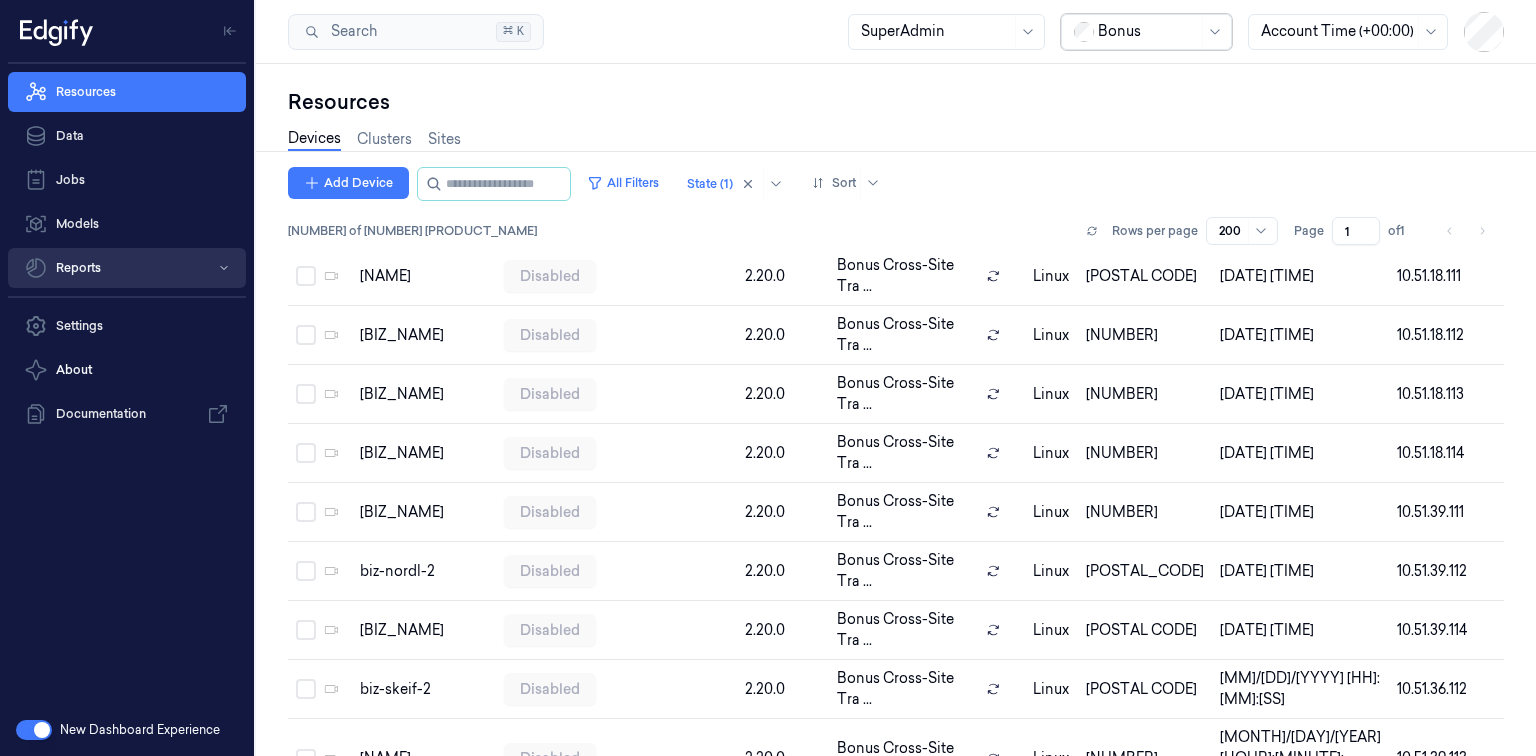 click on "Reports" at bounding box center (127, 268) 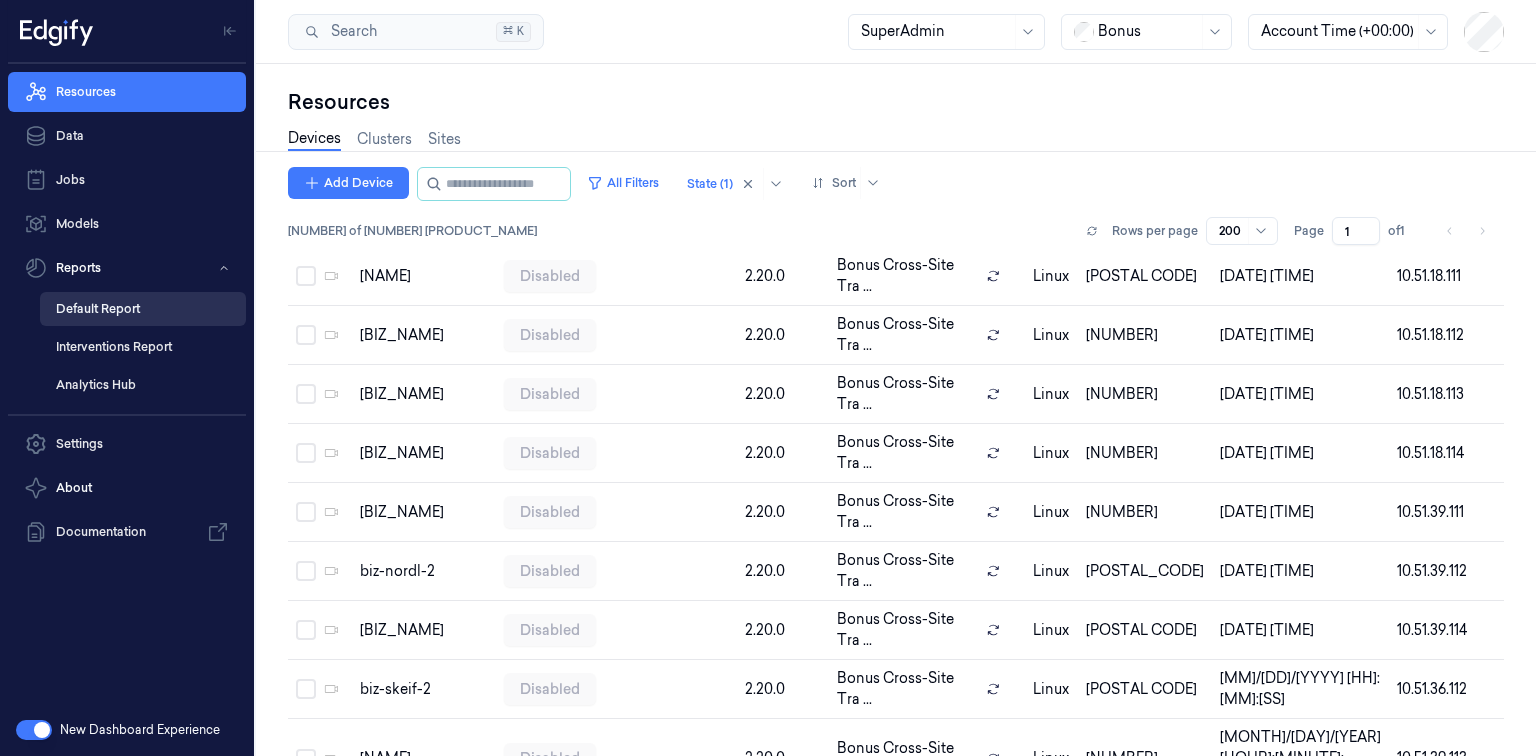 click on "Default Report" at bounding box center [143, 309] 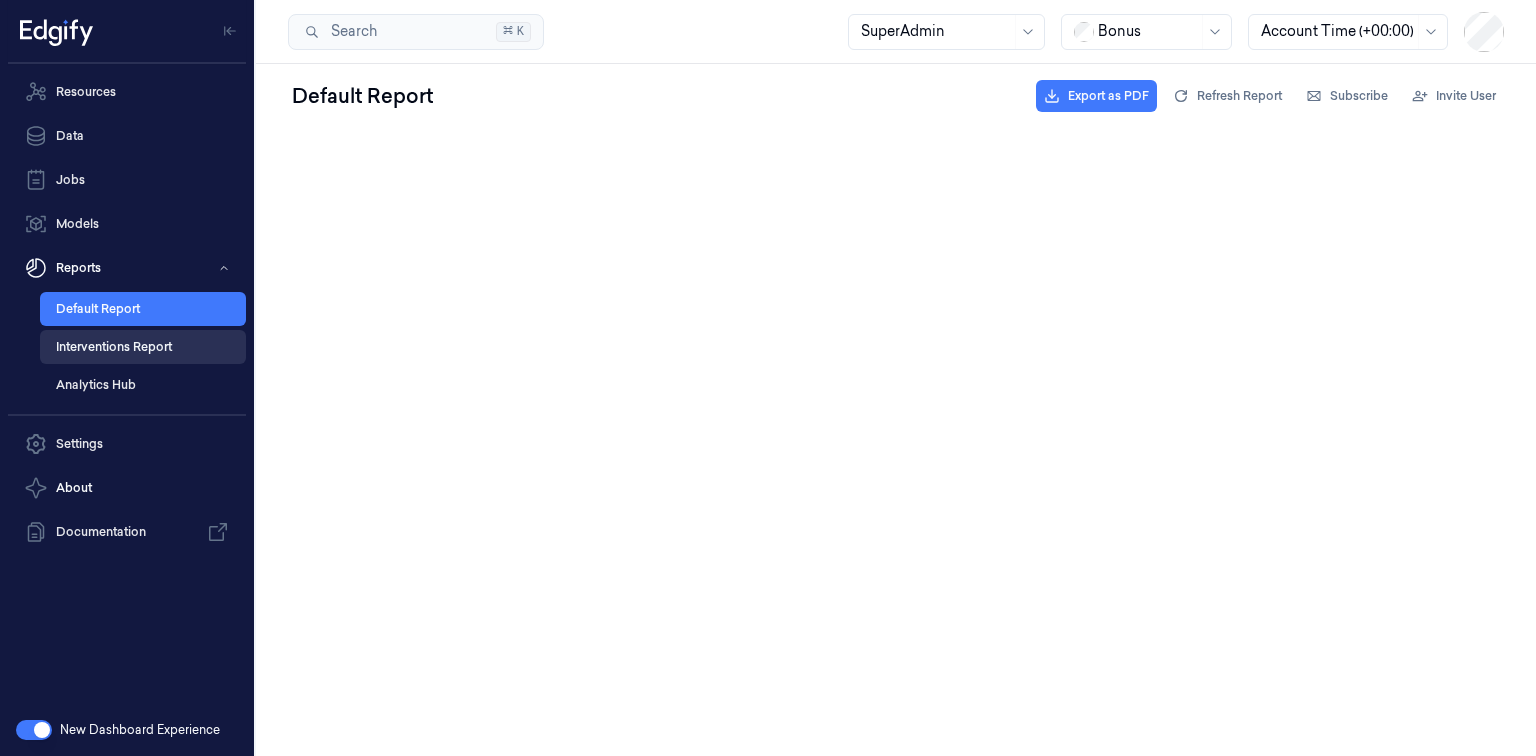 click on "Interventions Report" at bounding box center (143, 347) 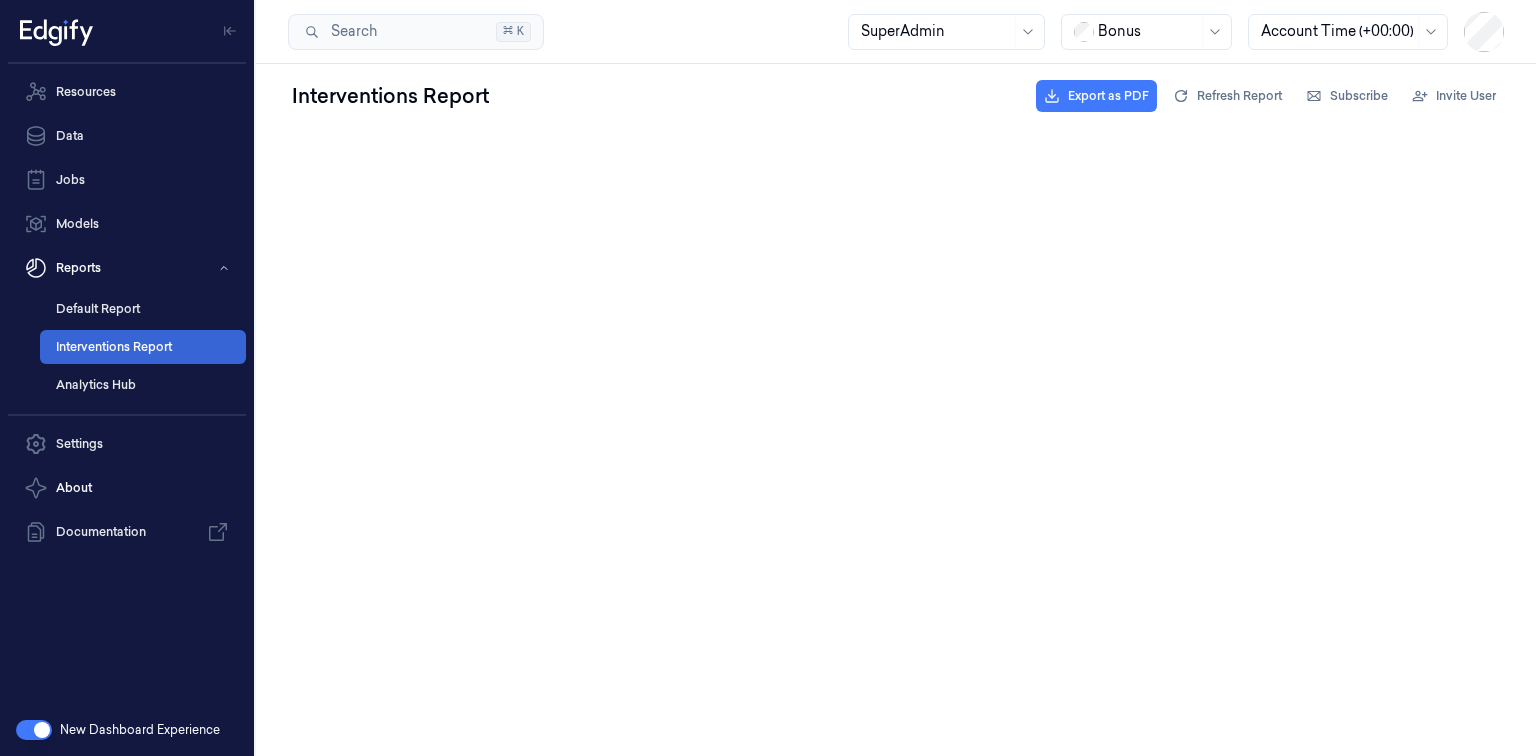 scroll, scrollTop: 0, scrollLeft: 0, axis: both 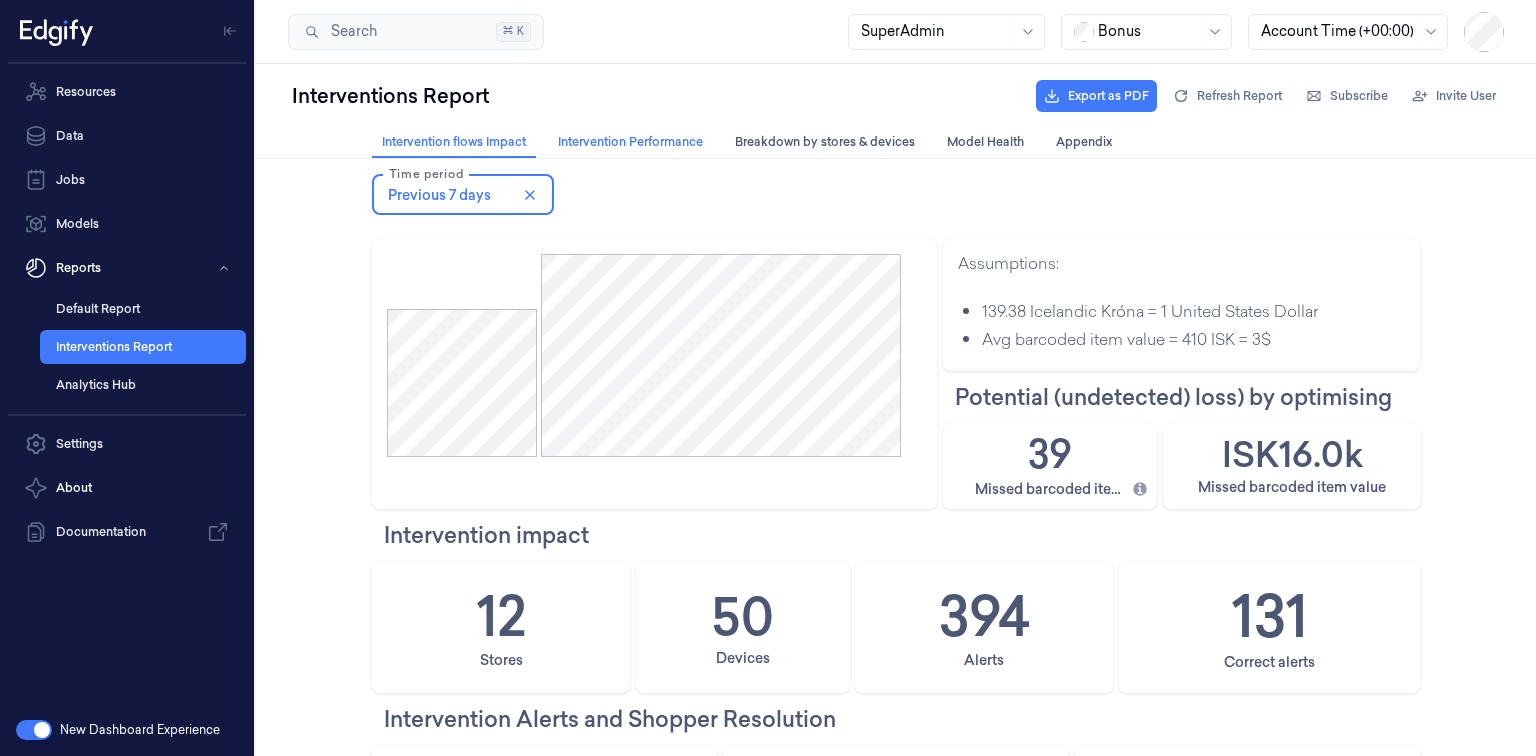click on "Intervention Performance  Intervention Performance" at bounding box center [630, 142] 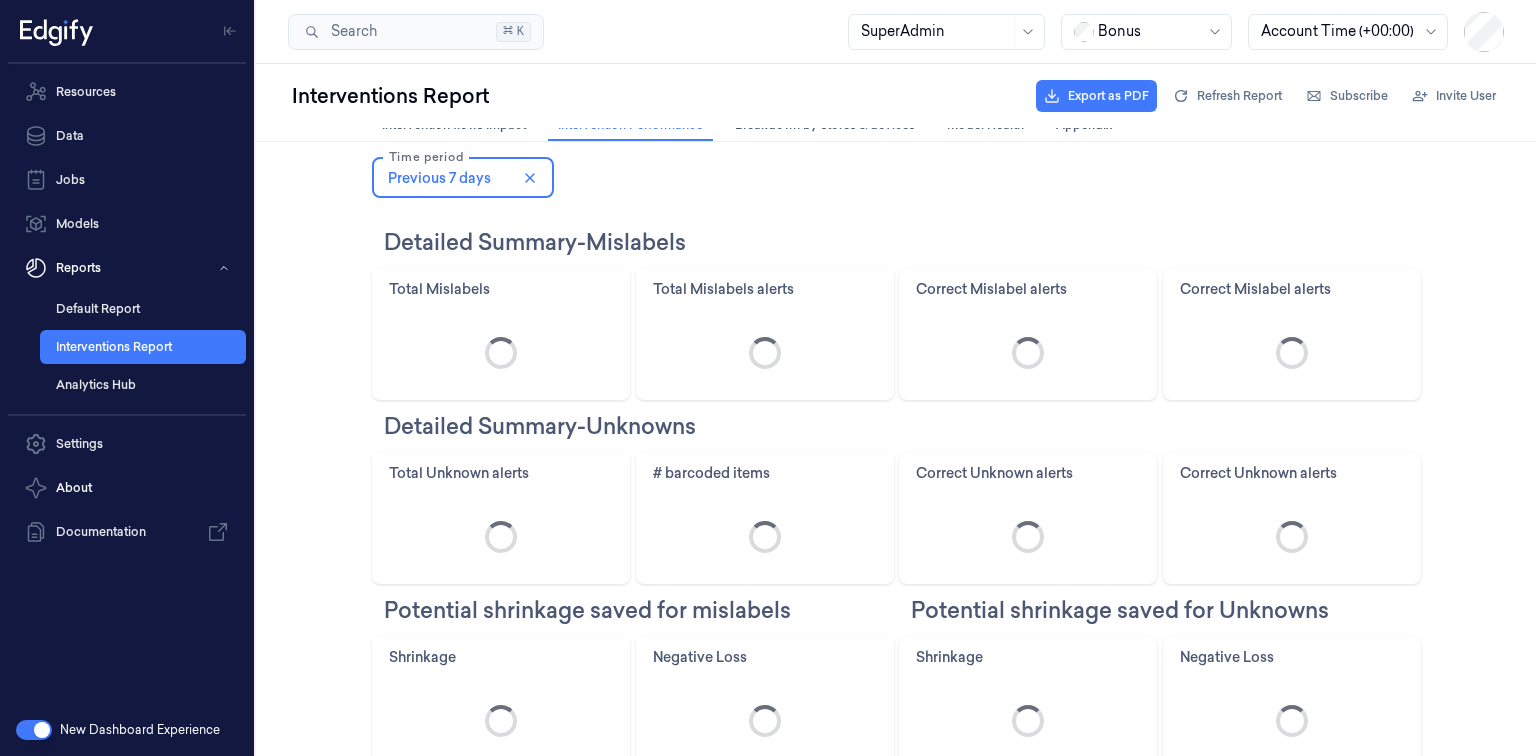 scroll, scrollTop: 0, scrollLeft: 0, axis: both 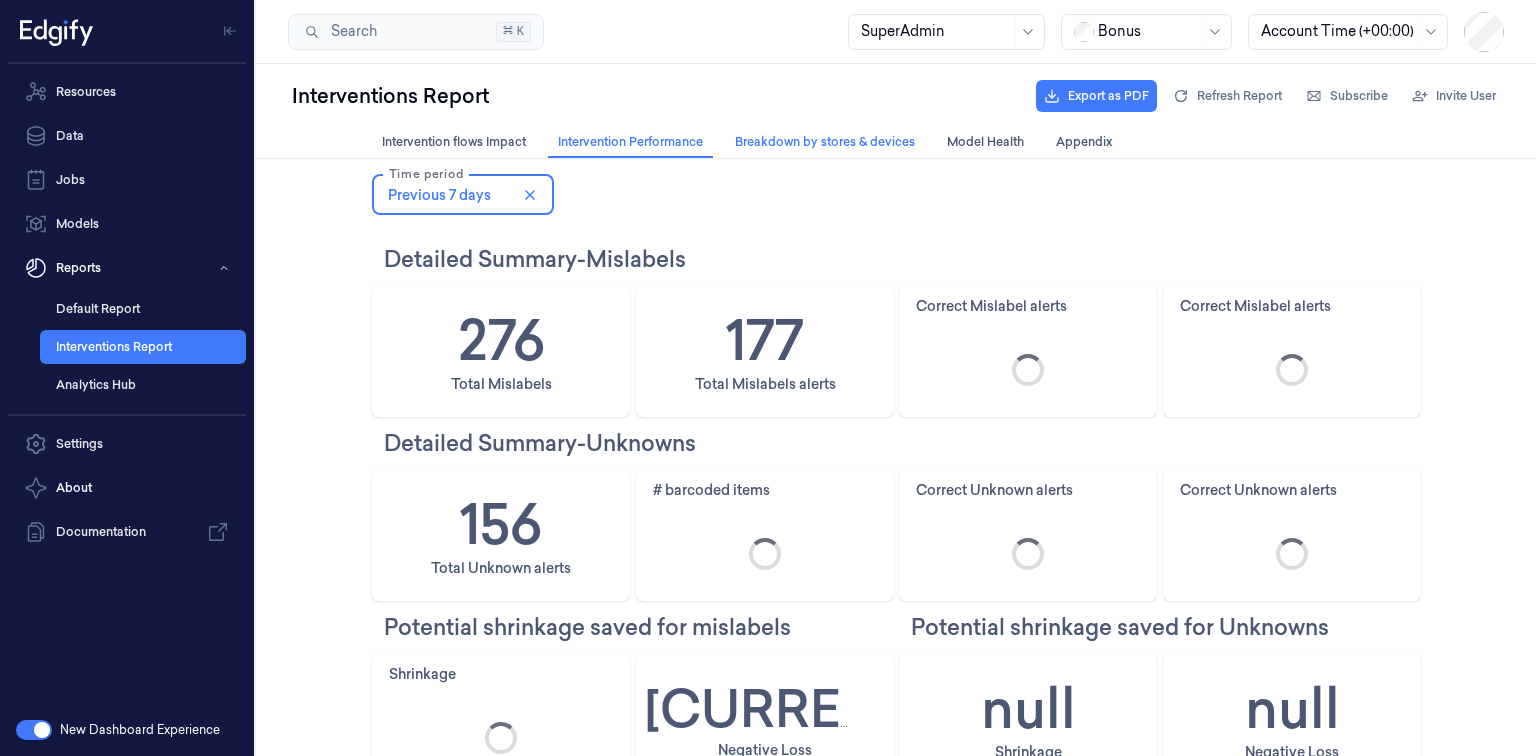 click on "Breakdown by stores & devices Breakdown by stores & devices" at bounding box center (825, 142) 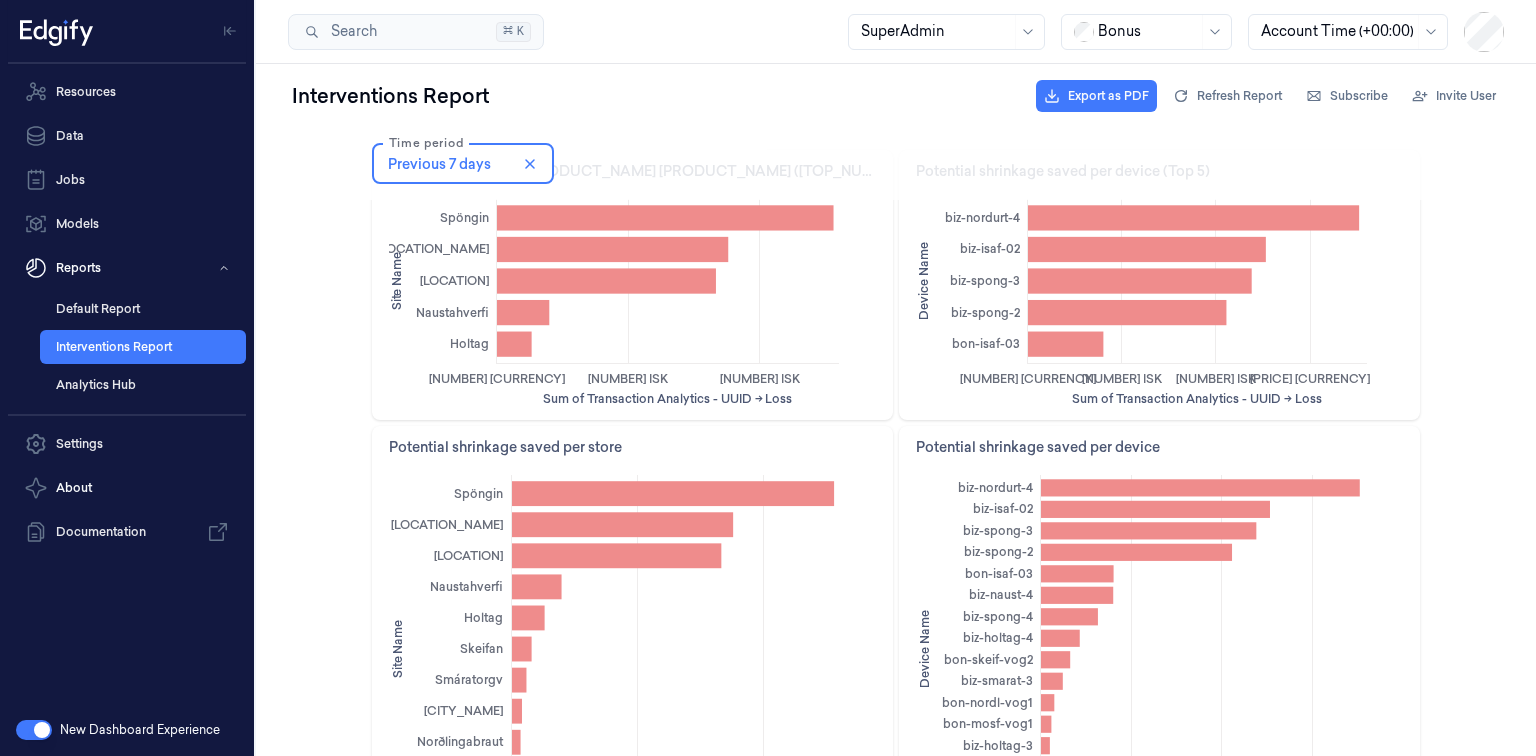 scroll, scrollTop: 0, scrollLeft: 0, axis: both 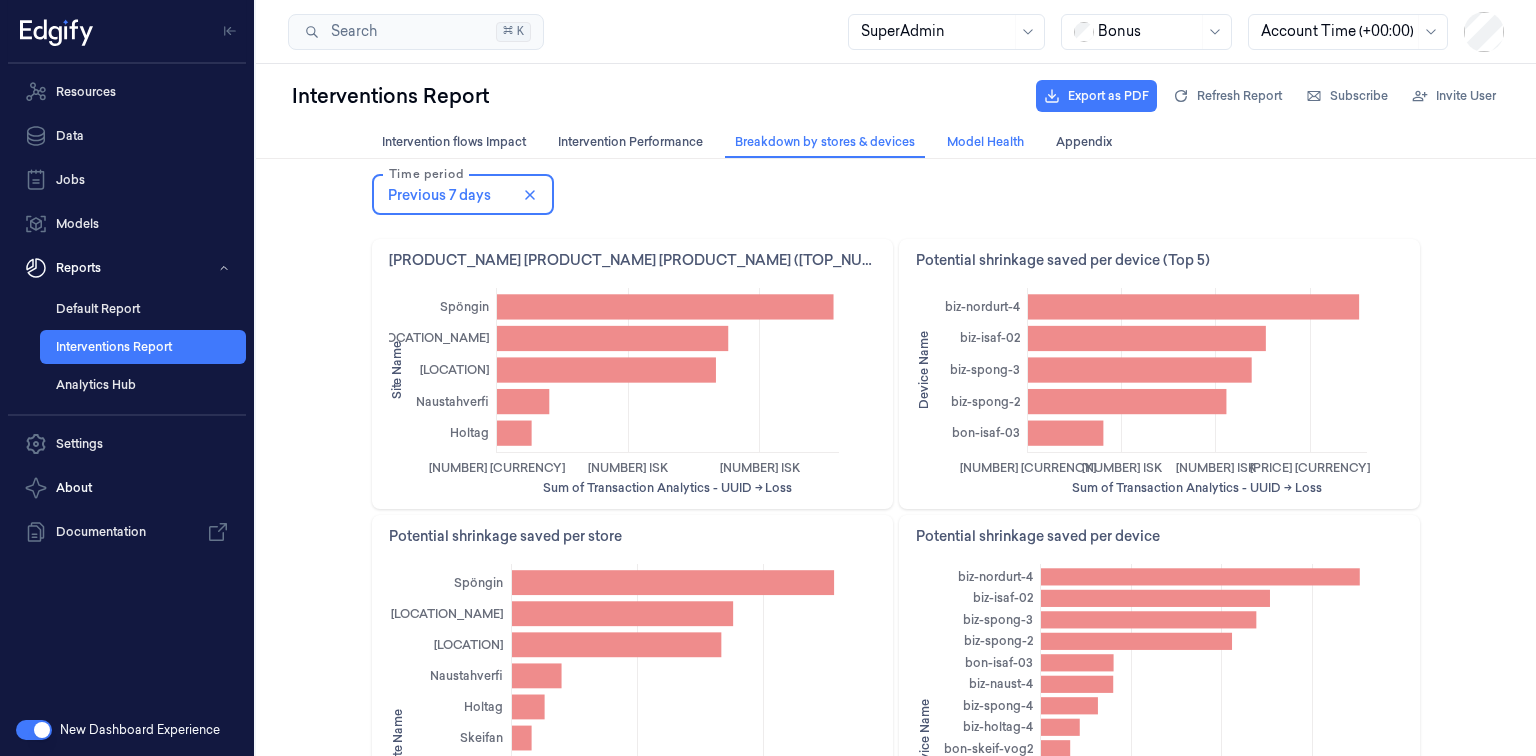 click on "Model Health Model Health" at bounding box center [985, 142] 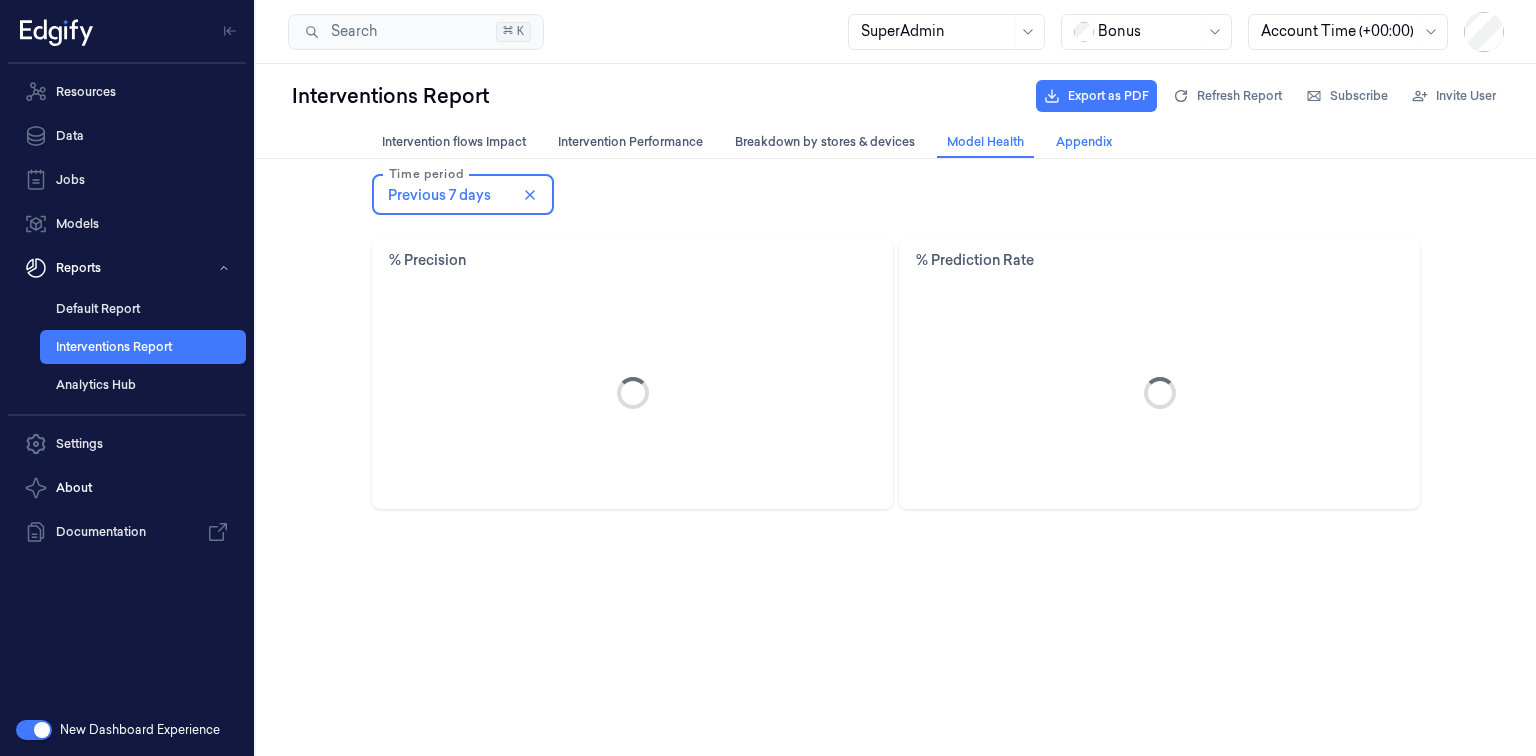 click on "Appendix Appendix" at bounding box center [1084, 142] 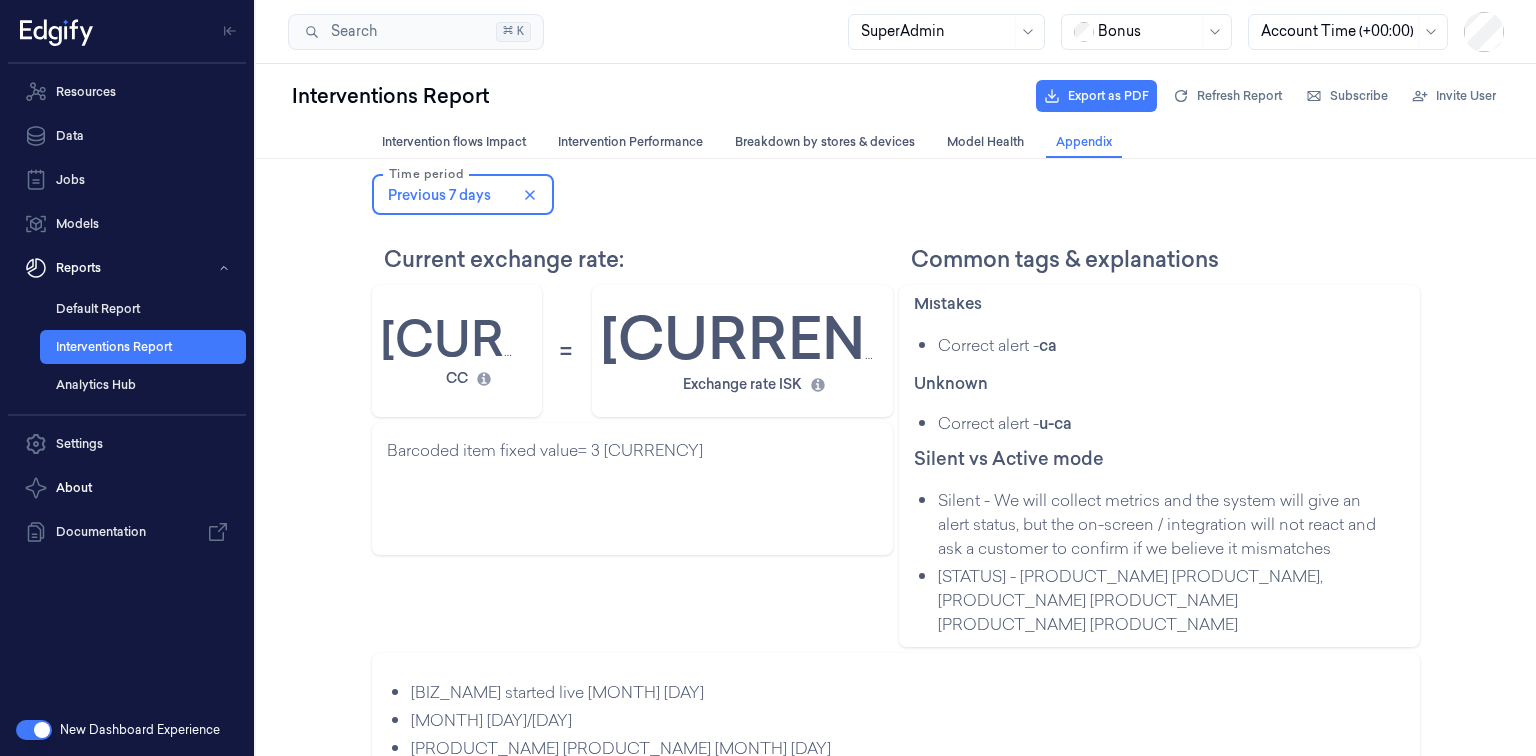 scroll, scrollTop: 12, scrollLeft: 0, axis: vertical 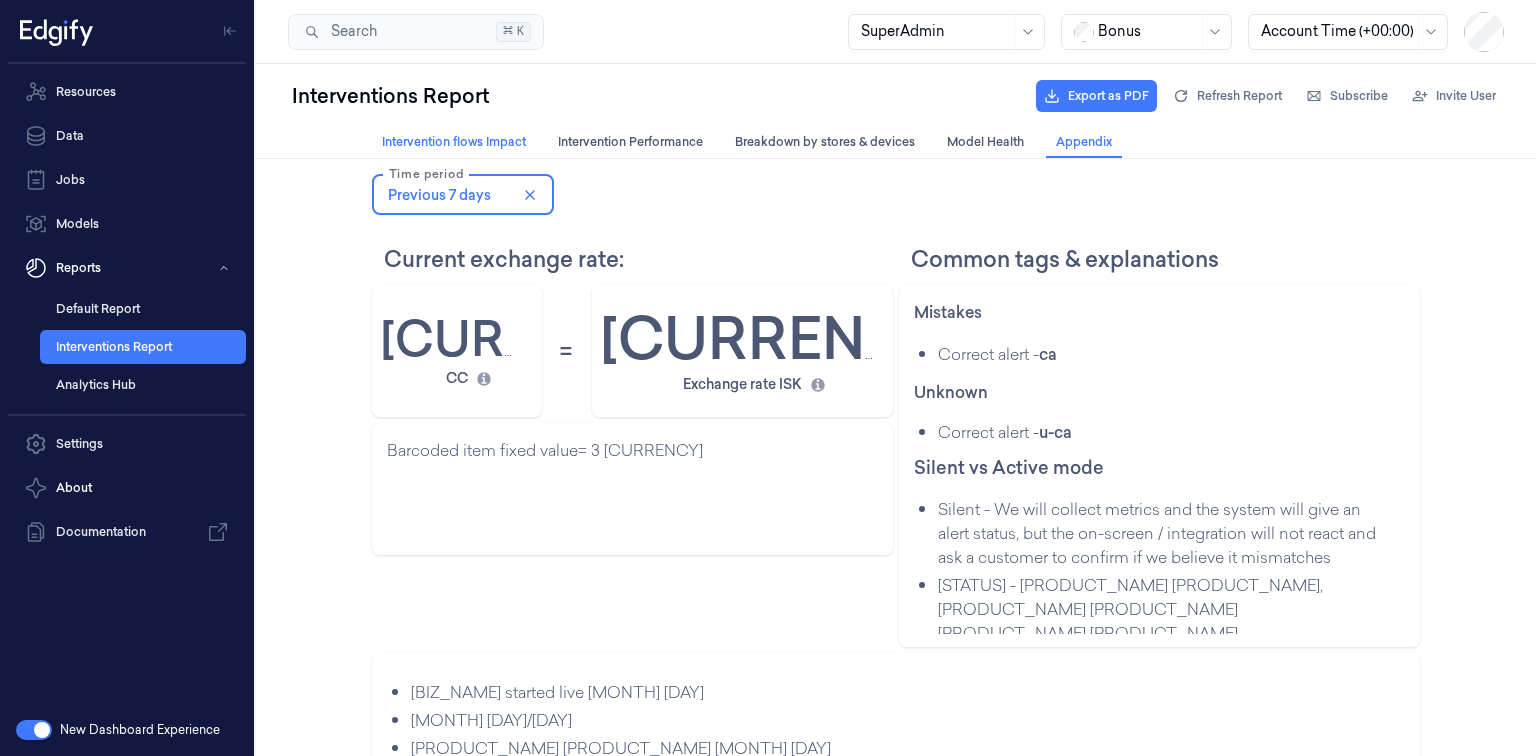 drag, startPoint x: 456, startPoint y: 152, endPoint x: 971, endPoint y: 205, distance: 517.72003 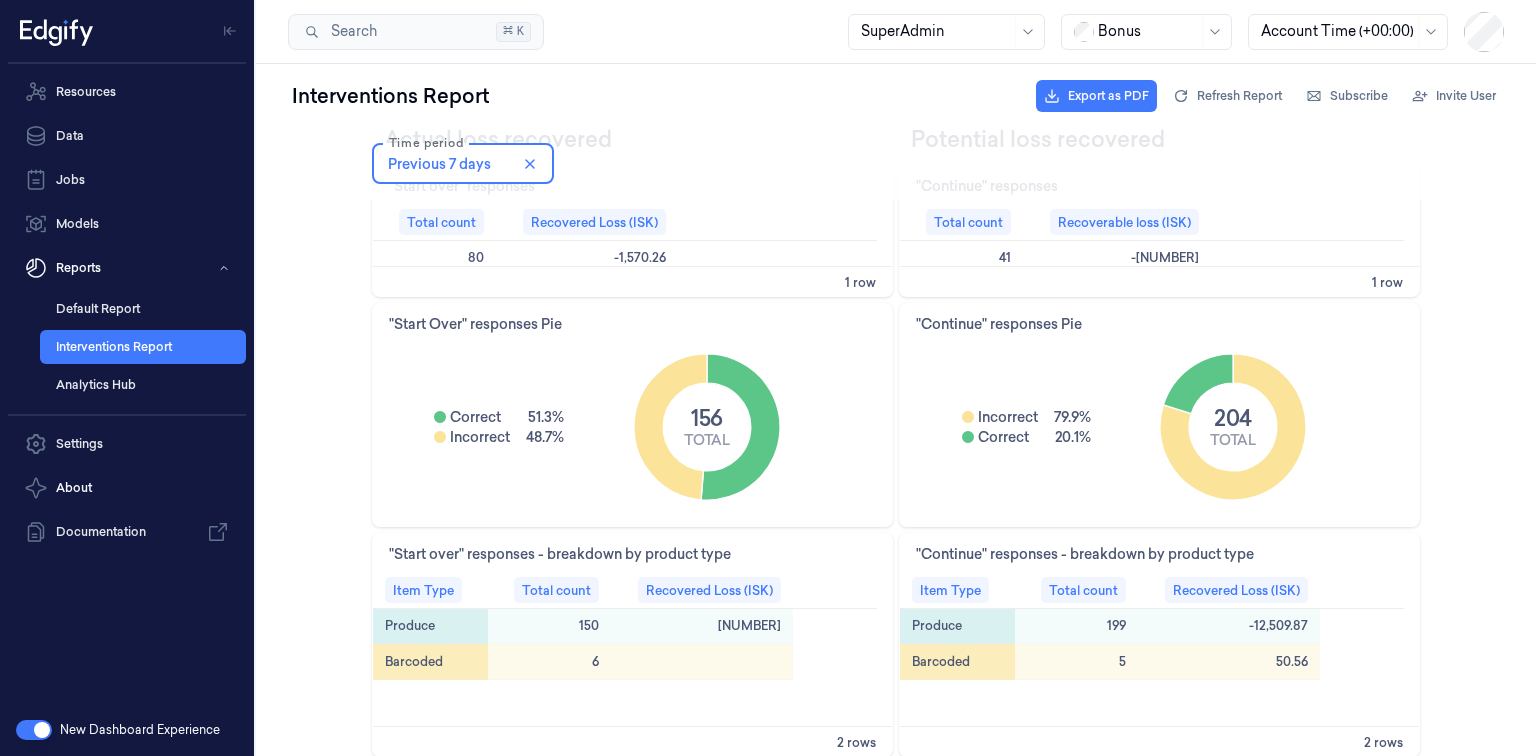 scroll, scrollTop: 1200, scrollLeft: 0, axis: vertical 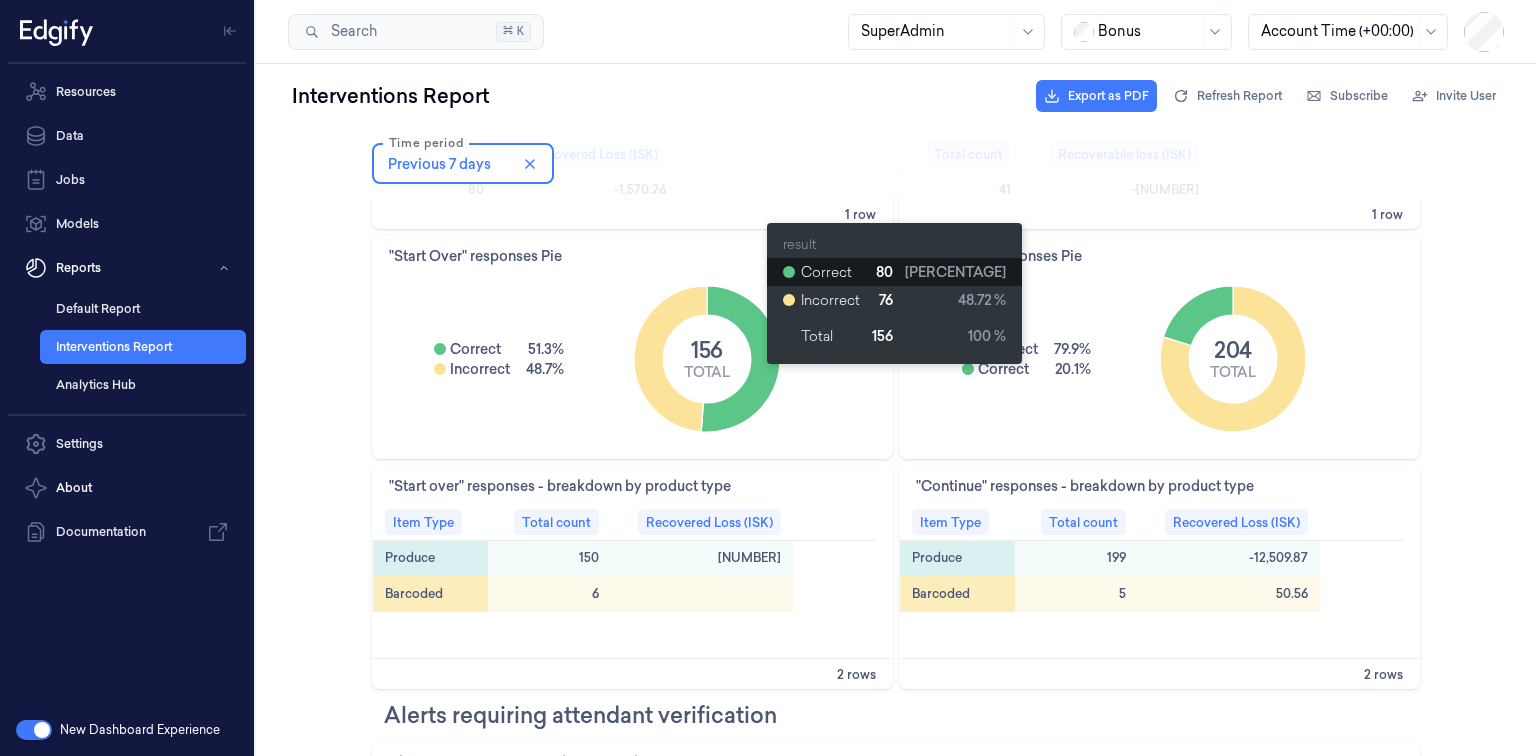 click on "Correct 51.3% Incorrect 48.7% 156 TOTAL     Correct 51.3% Incorrect 48.7%" at bounding box center [632, 366] 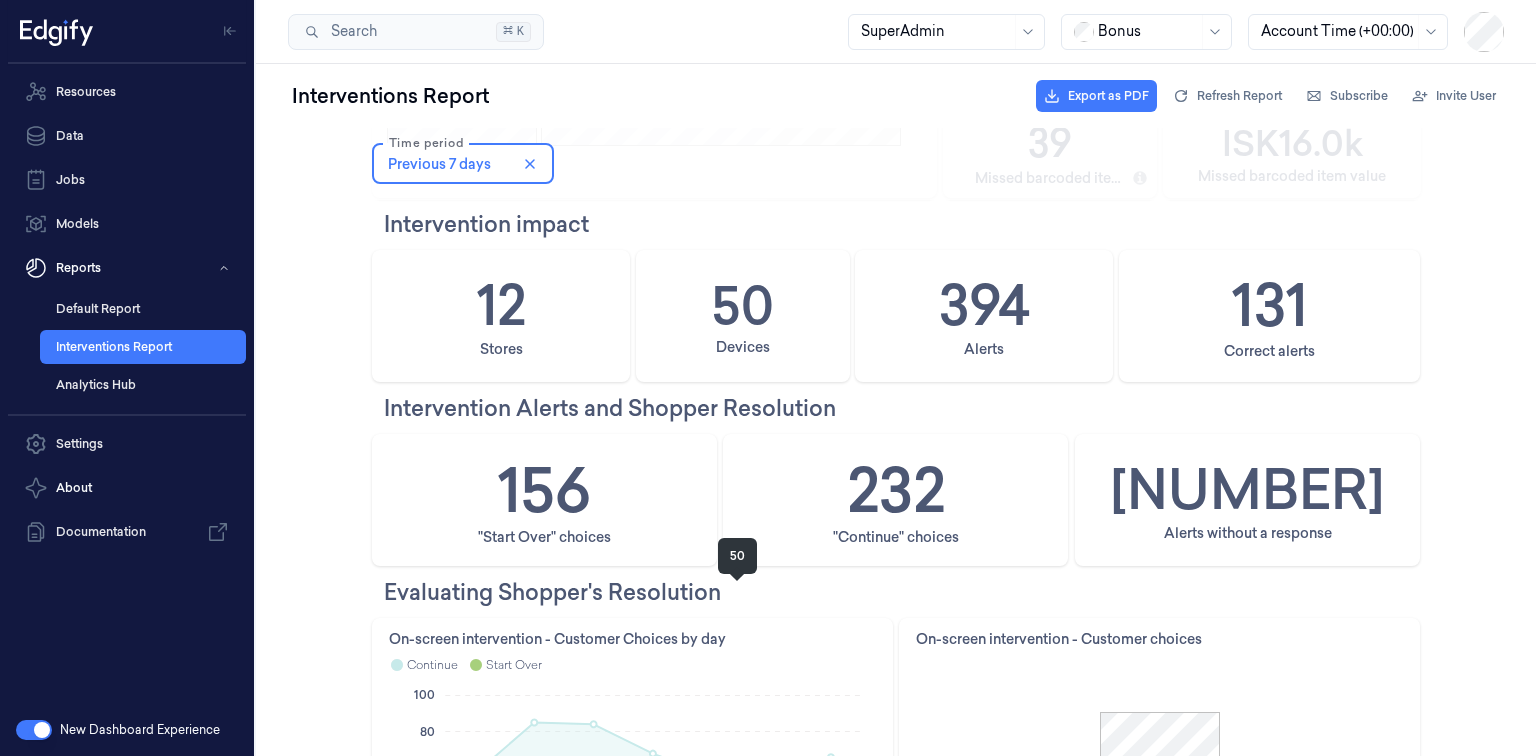 scroll, scrollTop: 0, scrollLeft: 0, axis: both 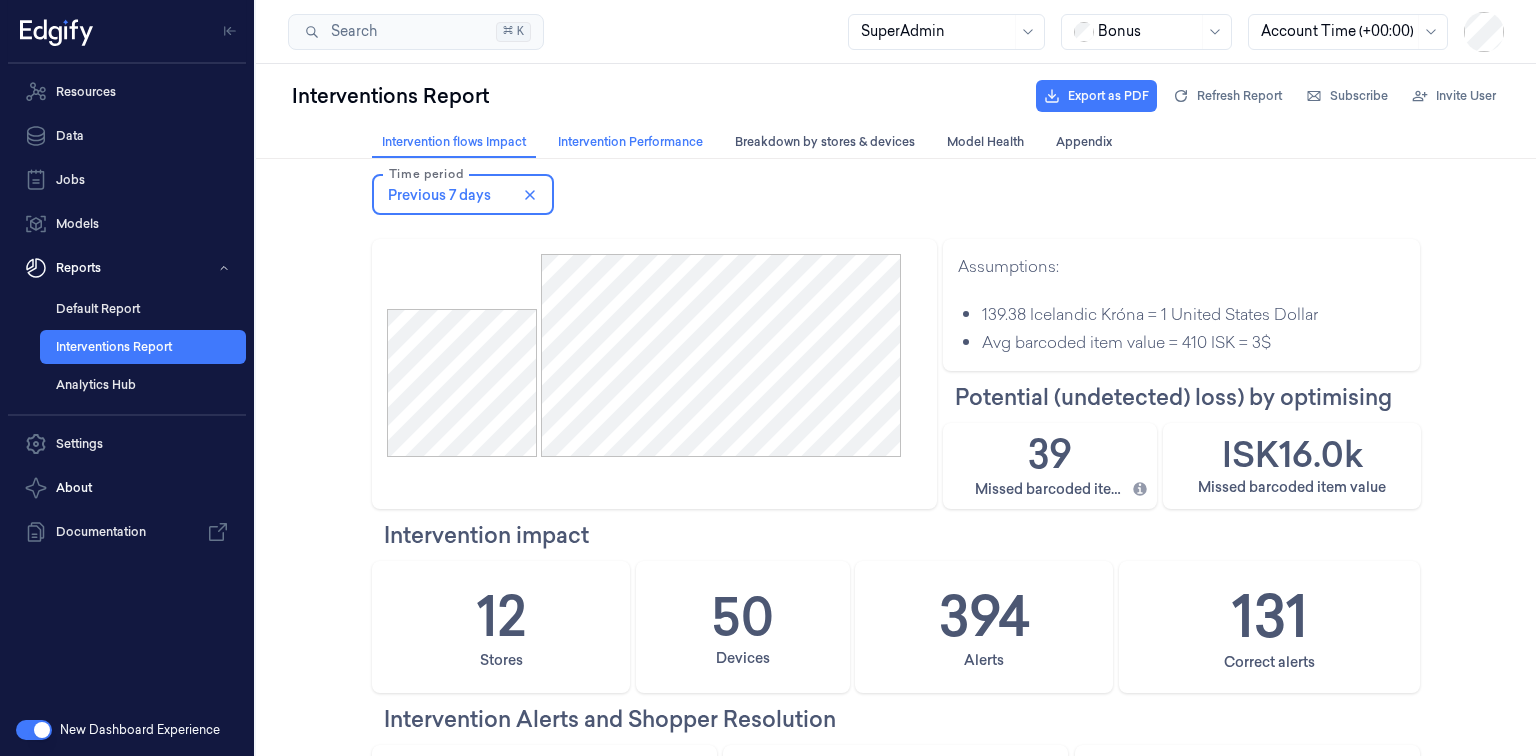 click on "Intervention Performance  Intervention Performance" at bounding box center [630, 142] 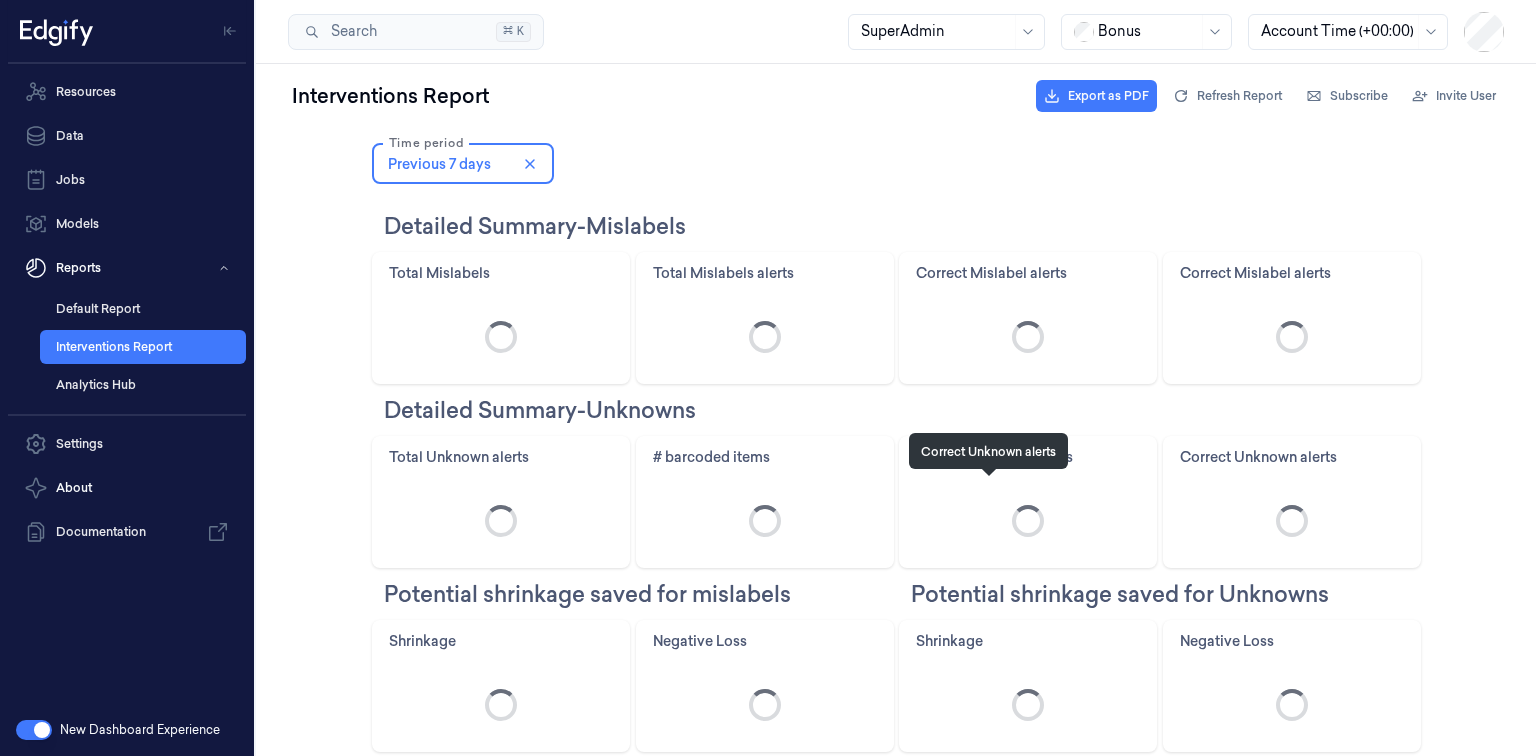scroll, scrollTop: 0, scrollLeft: 0, axis: both 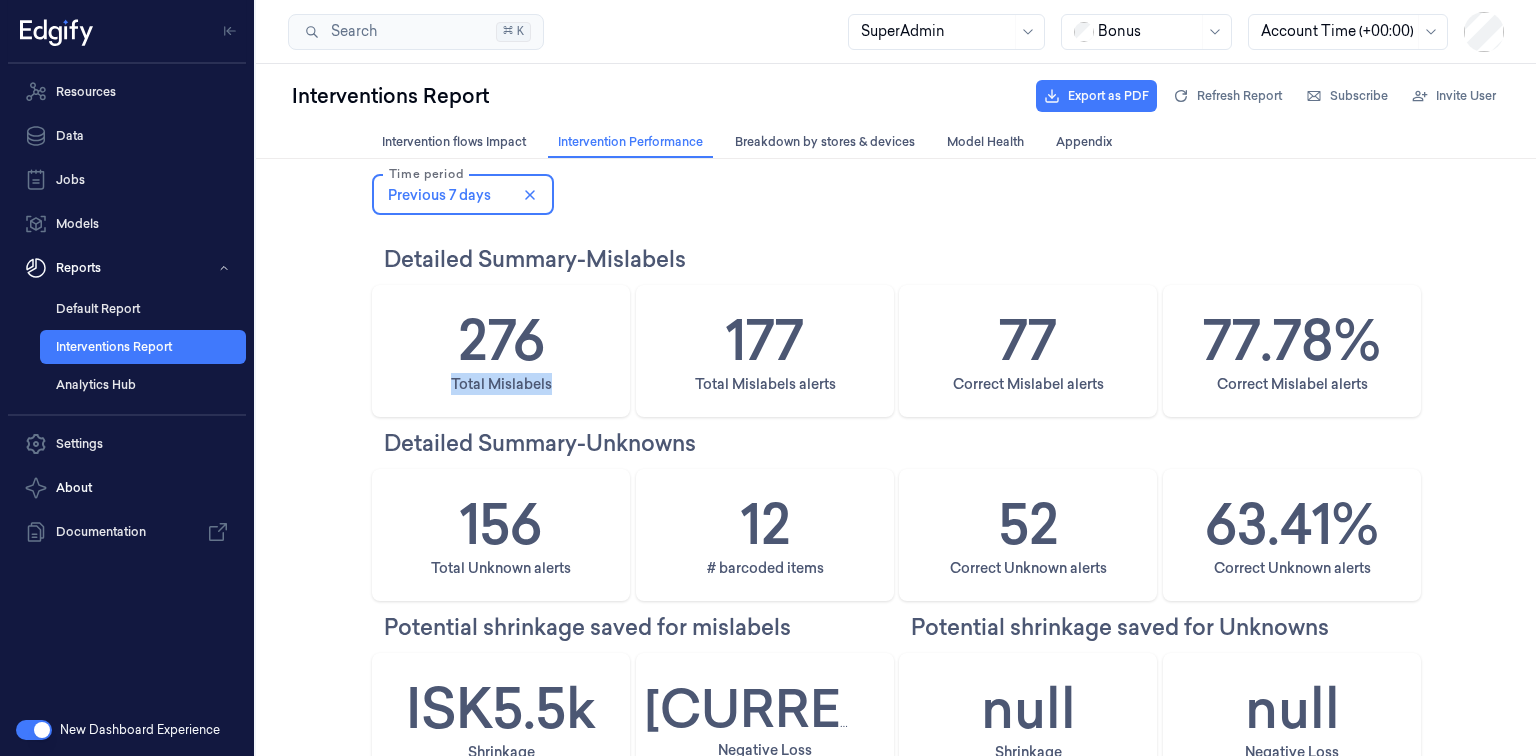 drag, startPoint x: 581, startPoint y: 348, endPoint x: 405, endPoint y: 337, distance: 176.34341 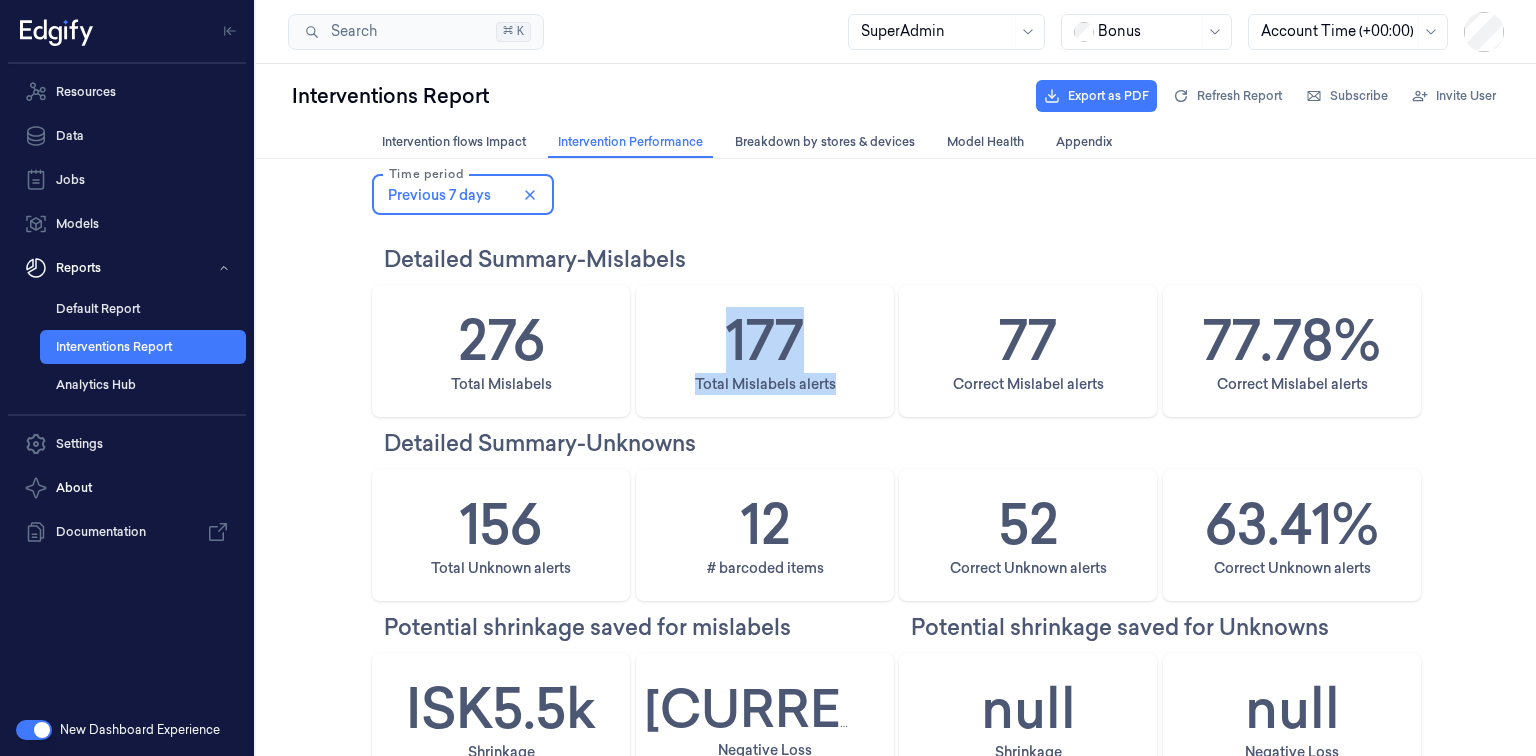 drag, startPoint x: 872, startPoint y: 362, endPoint x: 710, endPoint y: 337, distance: 163.91766 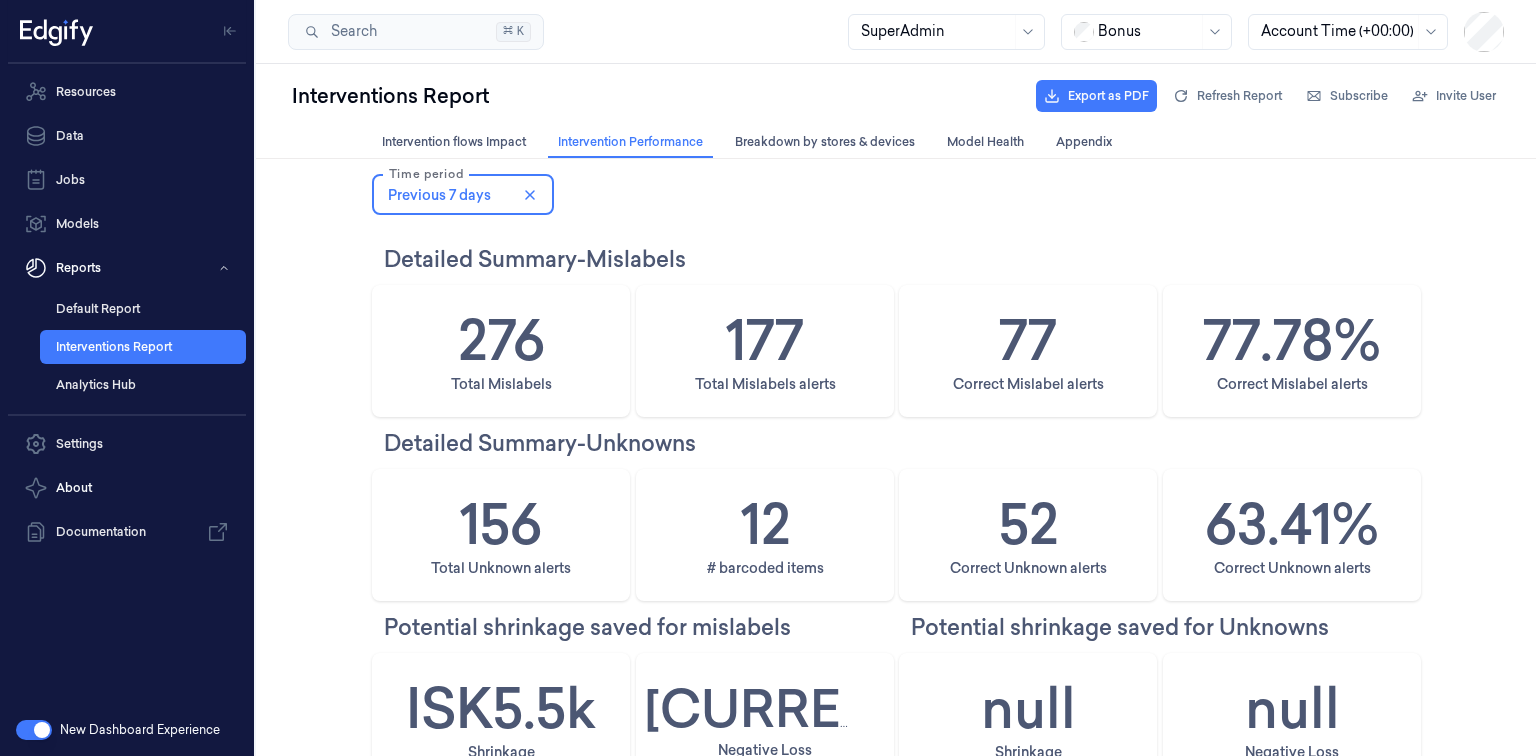 click on "77 Correct Mislabel alerts" at bounding box center [1028, 351] 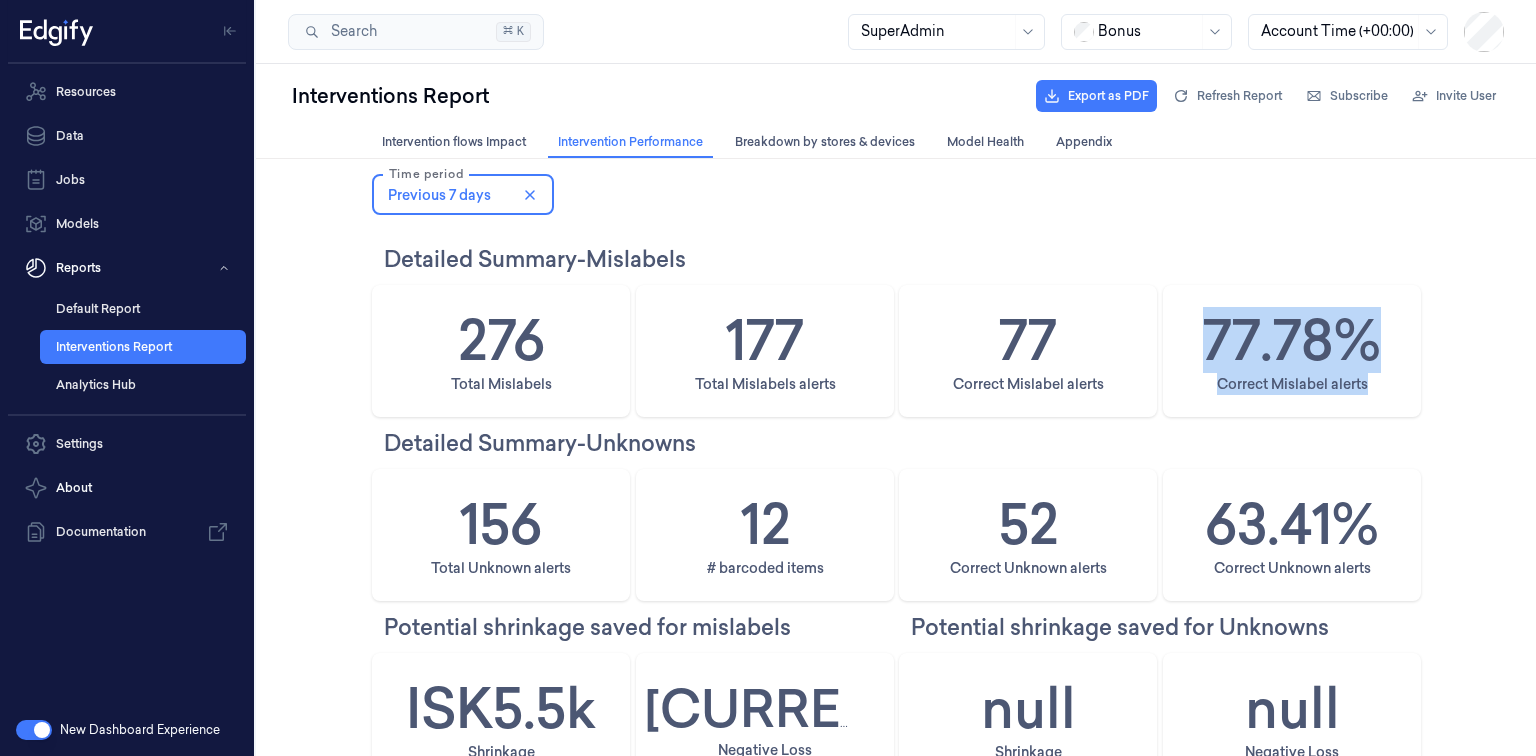 drag, startPoint x: 1397, startPoint y: 359, endPoint x: 1164, endPoint y: 343, distance: 233.5487 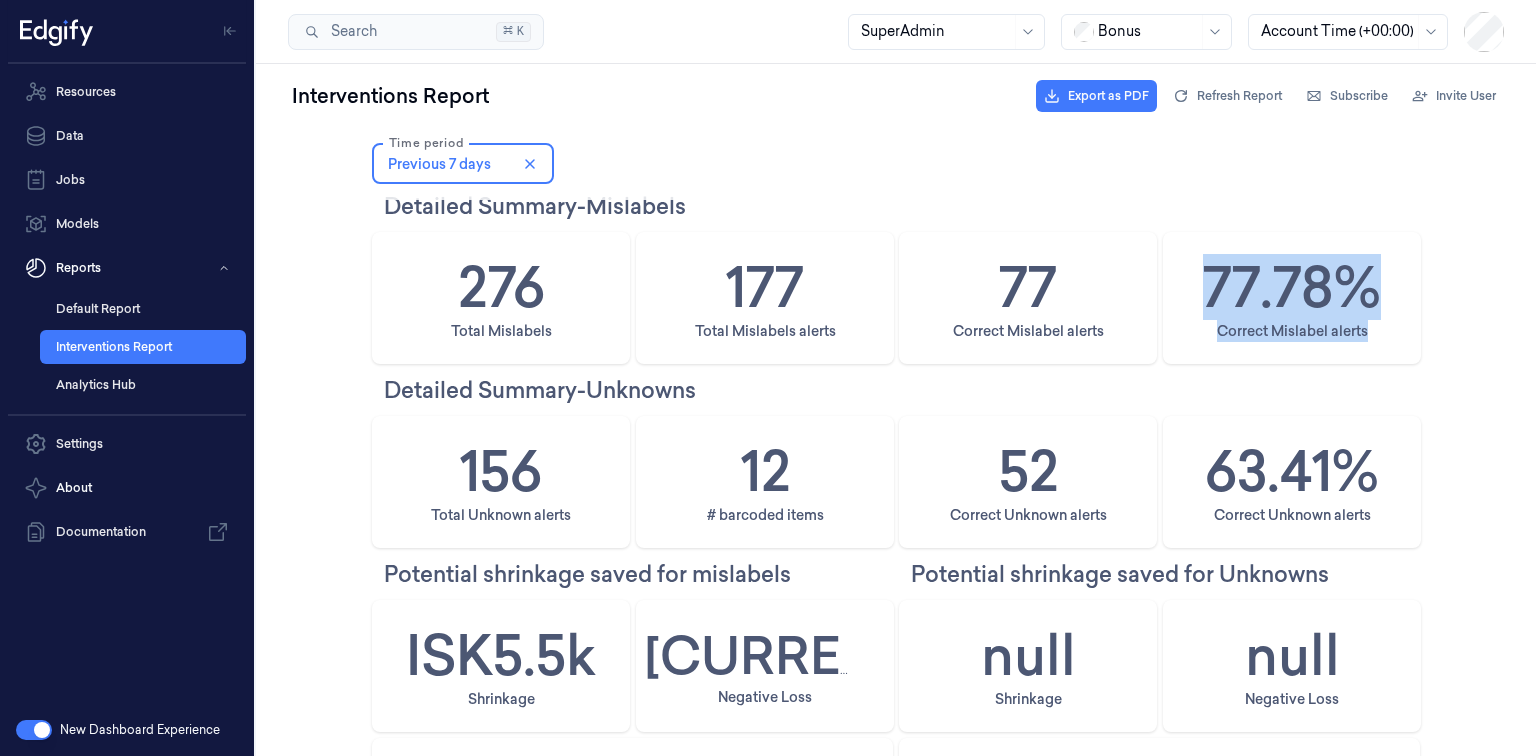 scroll, scrollTop: 80, scrollLeft: 0, axis: vertical 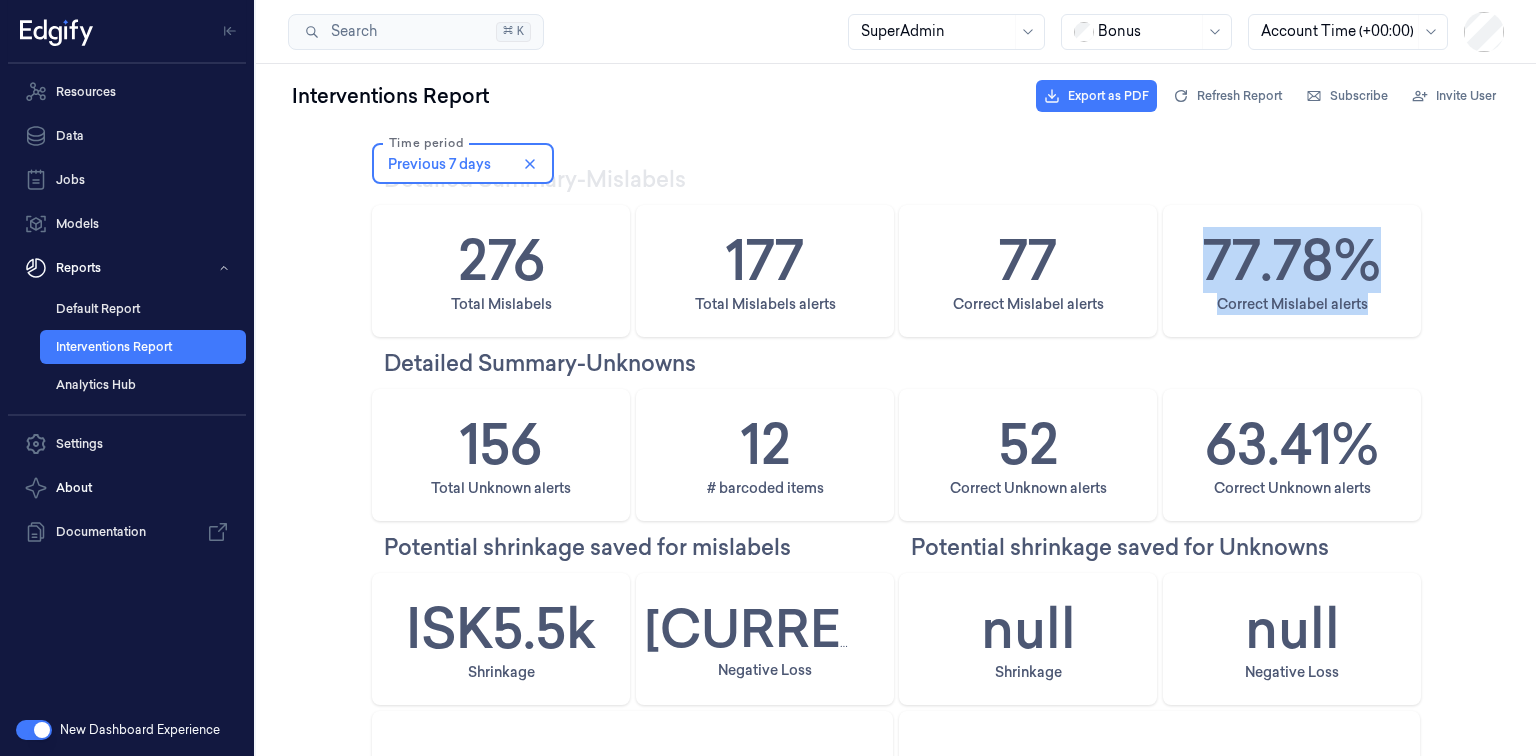 click on "Detailed Summary-Mislabels 276 Total Mislabels 177 Total Mislabels alerts 77 Correct Mislabel alerts 77.78% Correct Mislabel alerts Detailed Summary-Unknowns 156 Total Unknown alerts 12 # barcoded items 52 Correct Unknown alerts 63.41% Correct Unknown alerts Potential shrinkage saved for mislabels Potential shrinkage saved for Unknowns ISK5.5k Shrinkage -ISK17.2k Negative Loss null Shrinkage null Negative Loss -ISK 11,637.52 Potential shrinkage saved for mislabels null Potential shrinkage saved for Unknowns $147.51 Potential shrinkage saved for mislabels (USD) $19.94 Potential shrinkage saved for Unknowns (USD) The loss figures above do not yet include barcoded item values. Correct # alerts/day Count of alerts Count Correct Alerts Correct Alert % Correct Alert % Created At: Day 0 20 40 60 80 0% 10% 20% 30% 40% 50% 60% 70% 80%  July 30, 2025   August 3, 2025   August 5, 2025   August 1, 2025  Potential shrinkage saved over time Sum of Loss Created At: Day -8,000 -6,000 -4,000 -2,000 0  July 30, 2025" at bounding box center (896, 803) 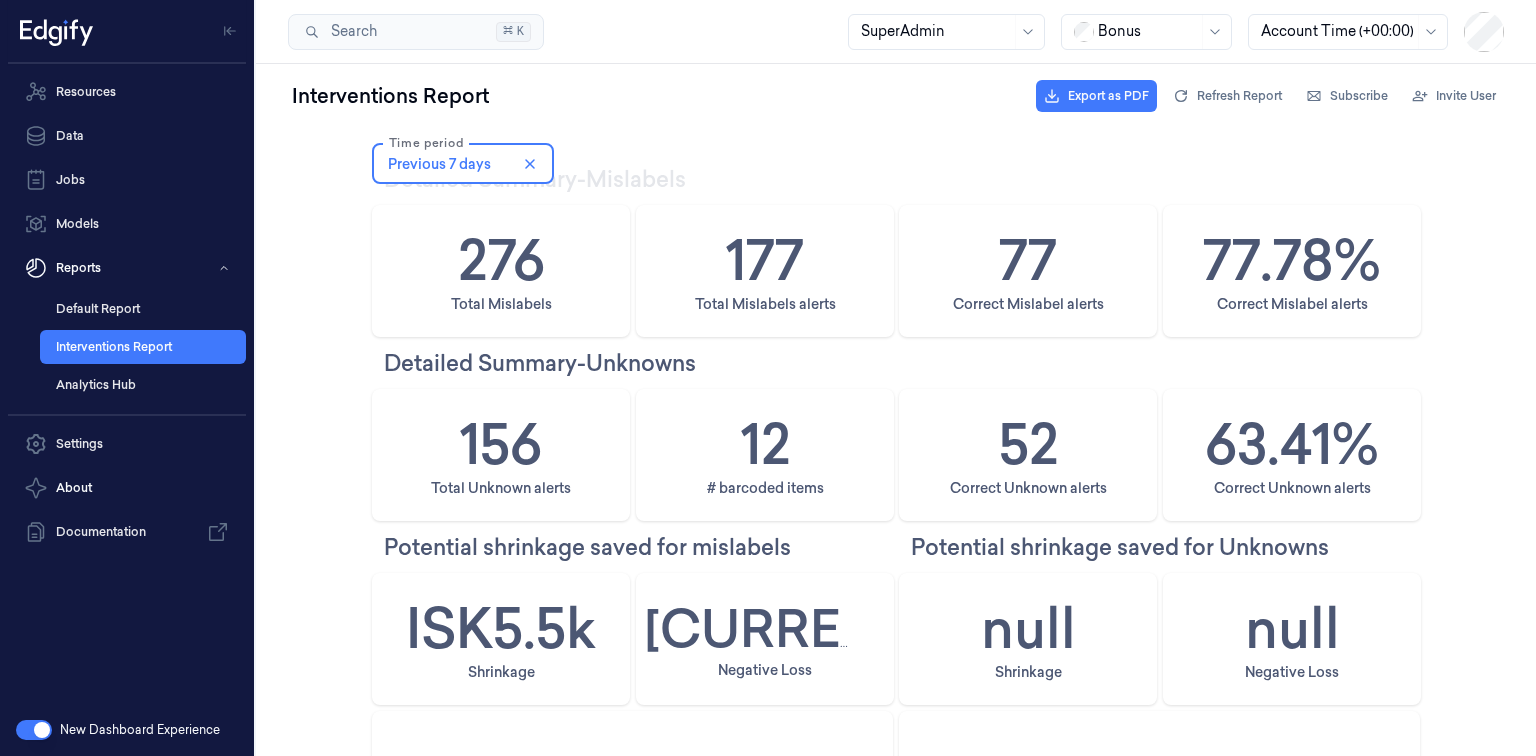 click on "Detailed Summary-Mislabels 276 Total Mislabels 177 Total Mislabels alerts 77 Correct Mislabel alerts 77.78% Correct Mislabel alerts Detailed Summary-Unknowns 156 Total Unknown alerts 12 # barcoded items 52 Correct Unknown alerts 63.41% Correct Unknown alerts Potential shrinkage saved for mislabels Potential shrinkage saved for Unknowns ISK5.5k Shrinkage -ISK17.2k Negative Loss null Shrinkage null Negative Loss -ISK 11,637.52 Potential shrinkage saved for mislabels null Potential shrinkage saved for Unknowns $147.51 Potential shrinkage saved for mislabels (USD) $19.94 Potential shrinkage saved for Unknowns (USD) The loss figures above do not yet include barcoded item values. Correct # alerts/day Count of alerts Count Correct Alerts Correct Alert % Correct Alert % Created At: Day 0 20 40 60 80 0% 10% 20% 30% 40% 50% 60% 70% 80%  July 30, 2025   August 3, 2025   August 5, 2025   August 1, 2025  Potential shrinkage saved over time Sum of Loss Created At: Day -8,000 -6,000 -4,000 -2,000 0  July 30, 2025" at bounding box center (896, 803) 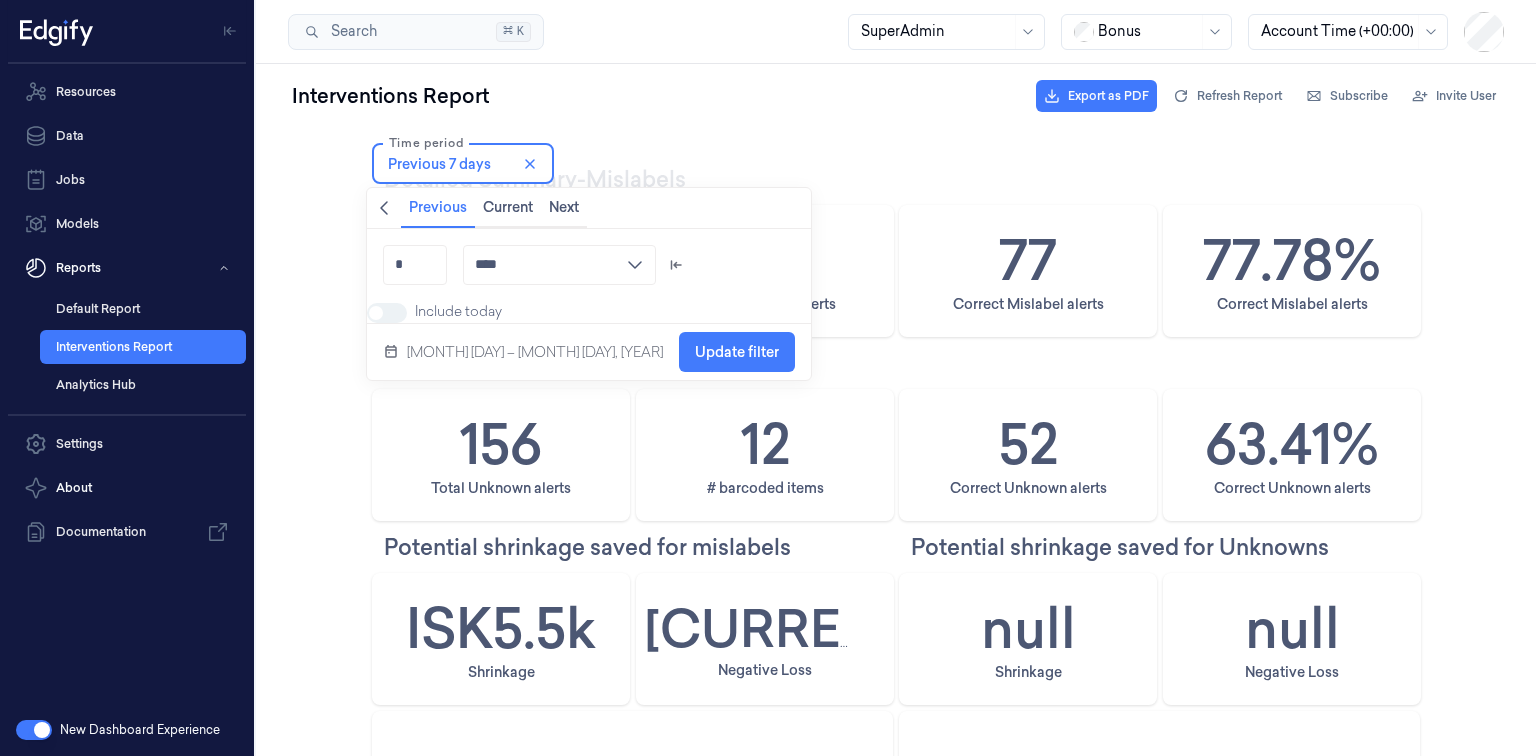 click at bounding box center [384, 208] 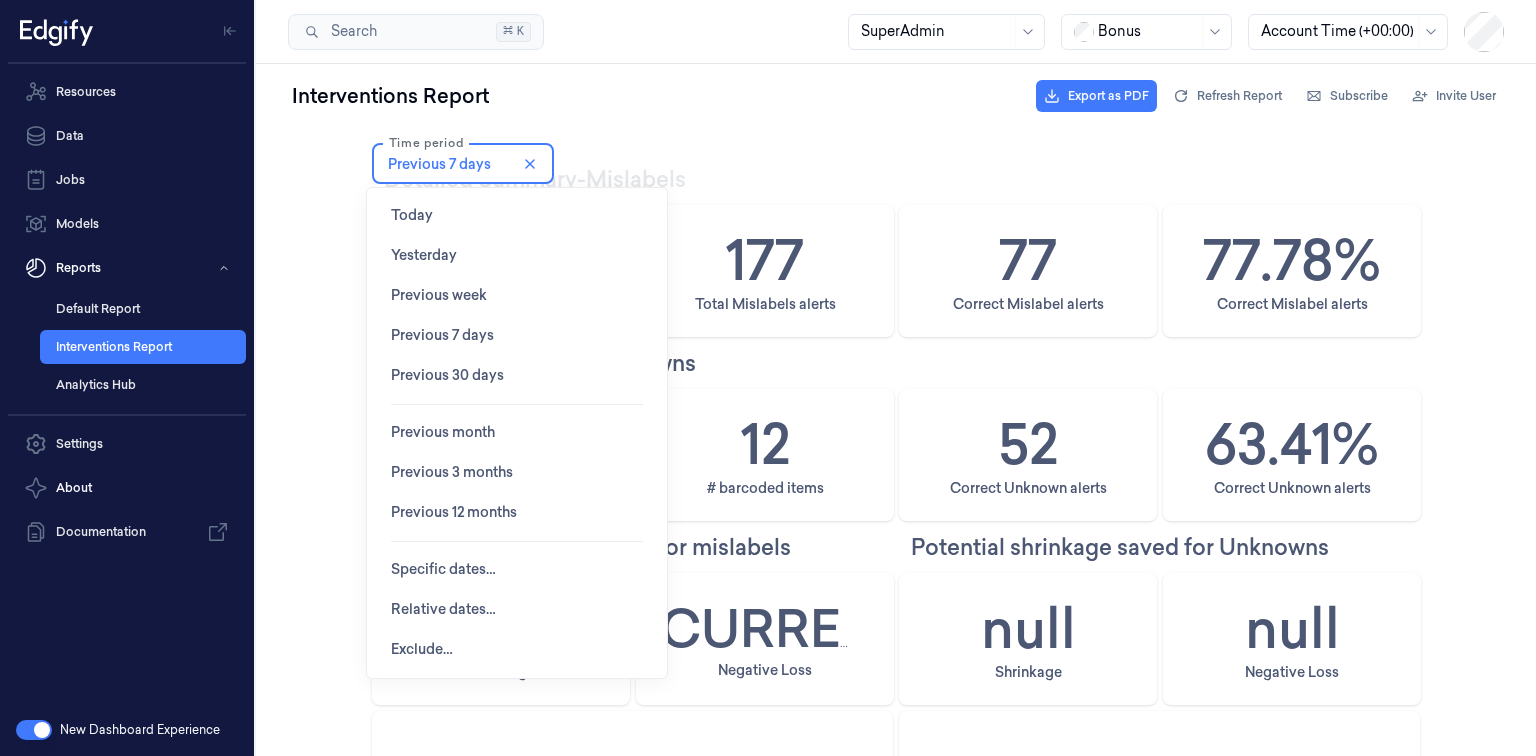 click on "Previous 3 months" at bounding box center (452, 472) 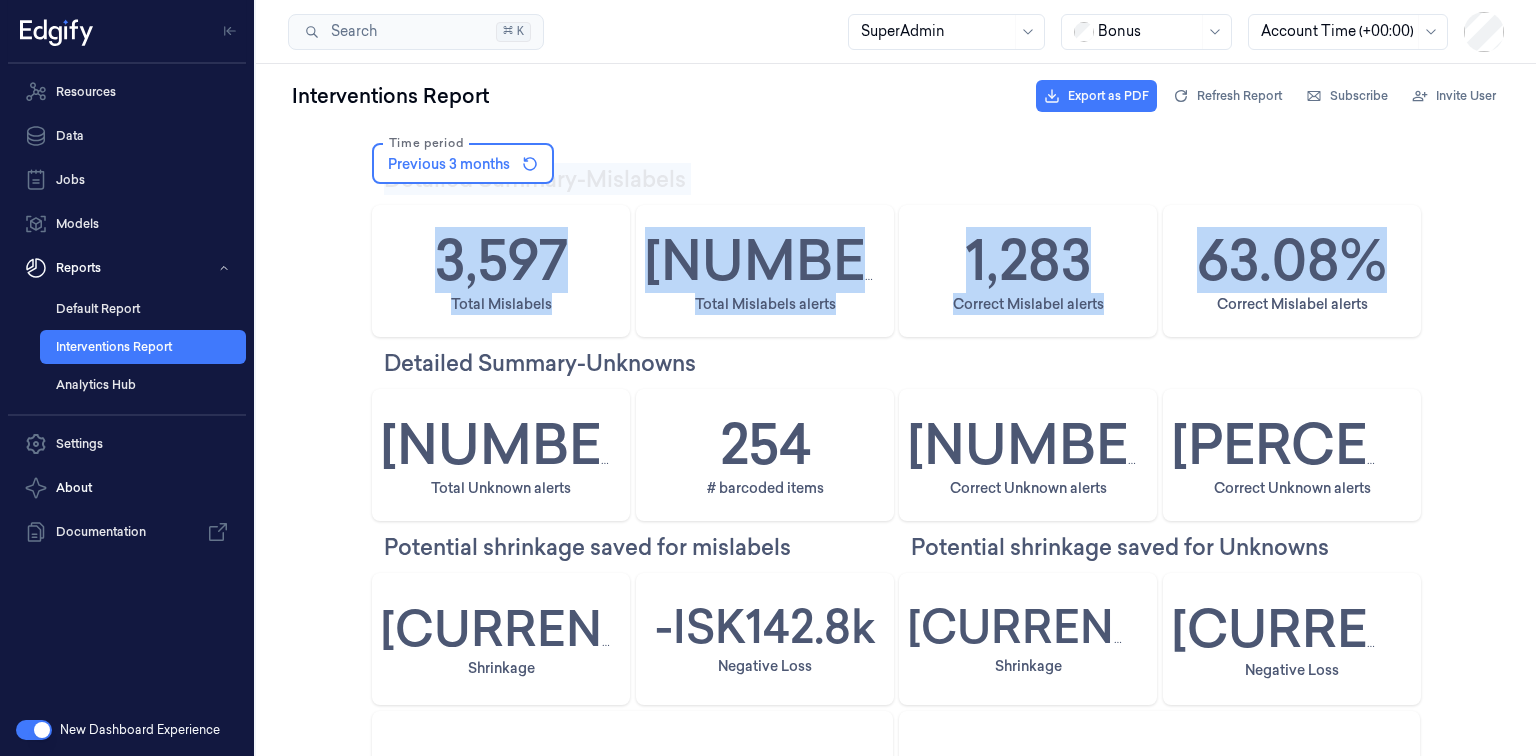 drag, startPoint x: 1424, startPoint y: 293, endPoint x: 1164, endPoint y: 270, distance: 261.01532 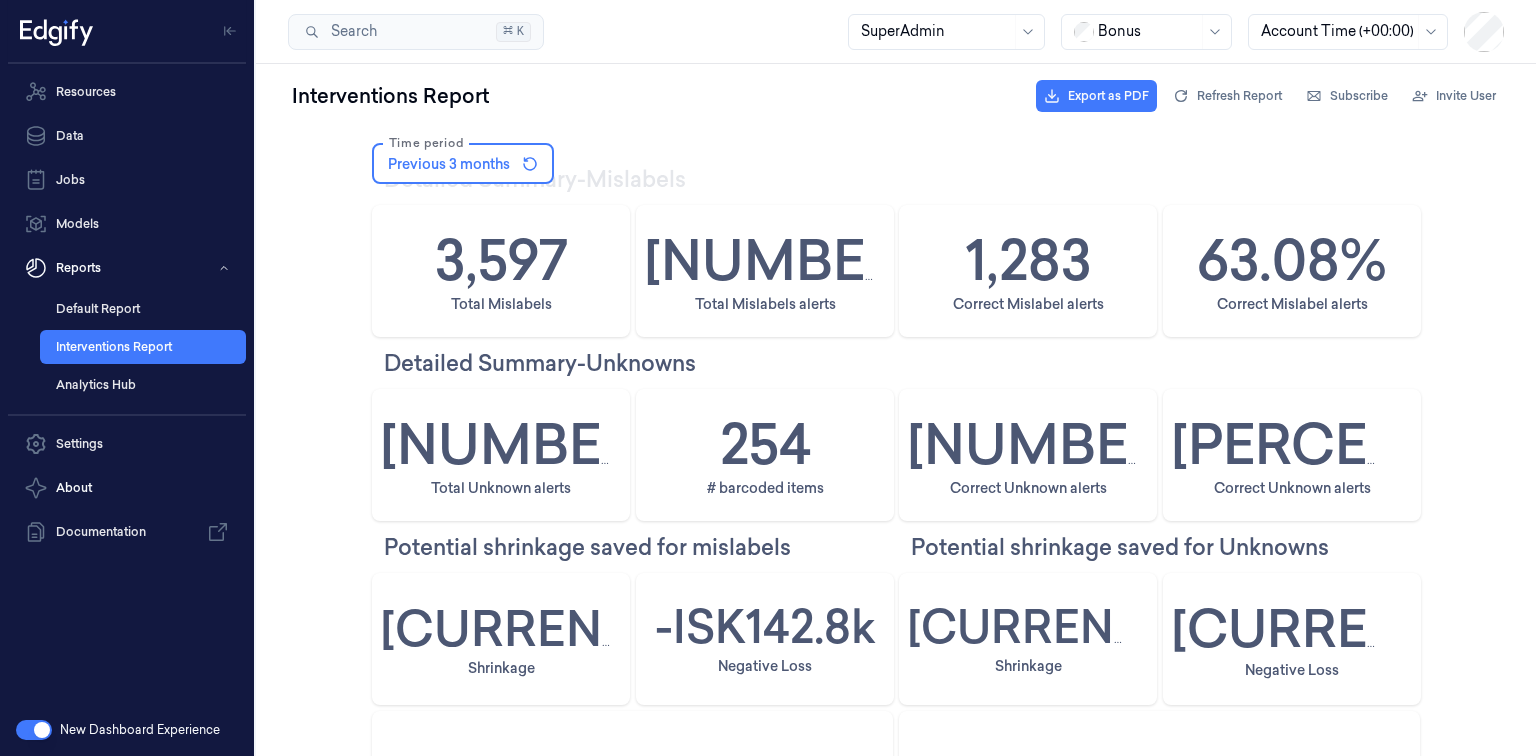 click on "Detailed Summary-Mislabels 3,597 Total Mislabels 2,218 Total Mislabels alerts 1,283 Correct Mislabel alerts 63.08% Correct Mislabel alerts Detailed Summary-Unknowns 2,660 Total Unknown alerts 254 # barcoded items 1,461 Correct Unknown alerts 57.11% Correct Unknown alerts Potential shrinkage saved for mislabels Potential shrinkage saved for Unknowns ISK156.6k Shrinkage -ISK142.8k Negative Loss ISK 710.68 Shrinkage -ISK23.1k Negative Loss ISK 13,828.52 Potential shrinkage saved for mislabels -ISK 22,385.8 Potential shrinkage saved for Unknowns $147.51 Potential shrinkage saved for mislabels (USD) $19.94 Potential shrinkage saved for Unknowns (USD) The loss figures above do not yet include barcoded item values. Correct # alerts/day Count of alerts Count Correct Alerts Correct Alert % Correct Alert % Created At: Day 0 20 40 60 80 100 120 0% 20% 40% 60% 80% 100%  May 1, 2025   June 1, 2025   July 1, 2025  Potential shrinkage saved over time Sum of Loss Created At: Day -9,000 -6,000 -3,000 0 3,000 6,000 9,000" at bounding box center [896, 803] 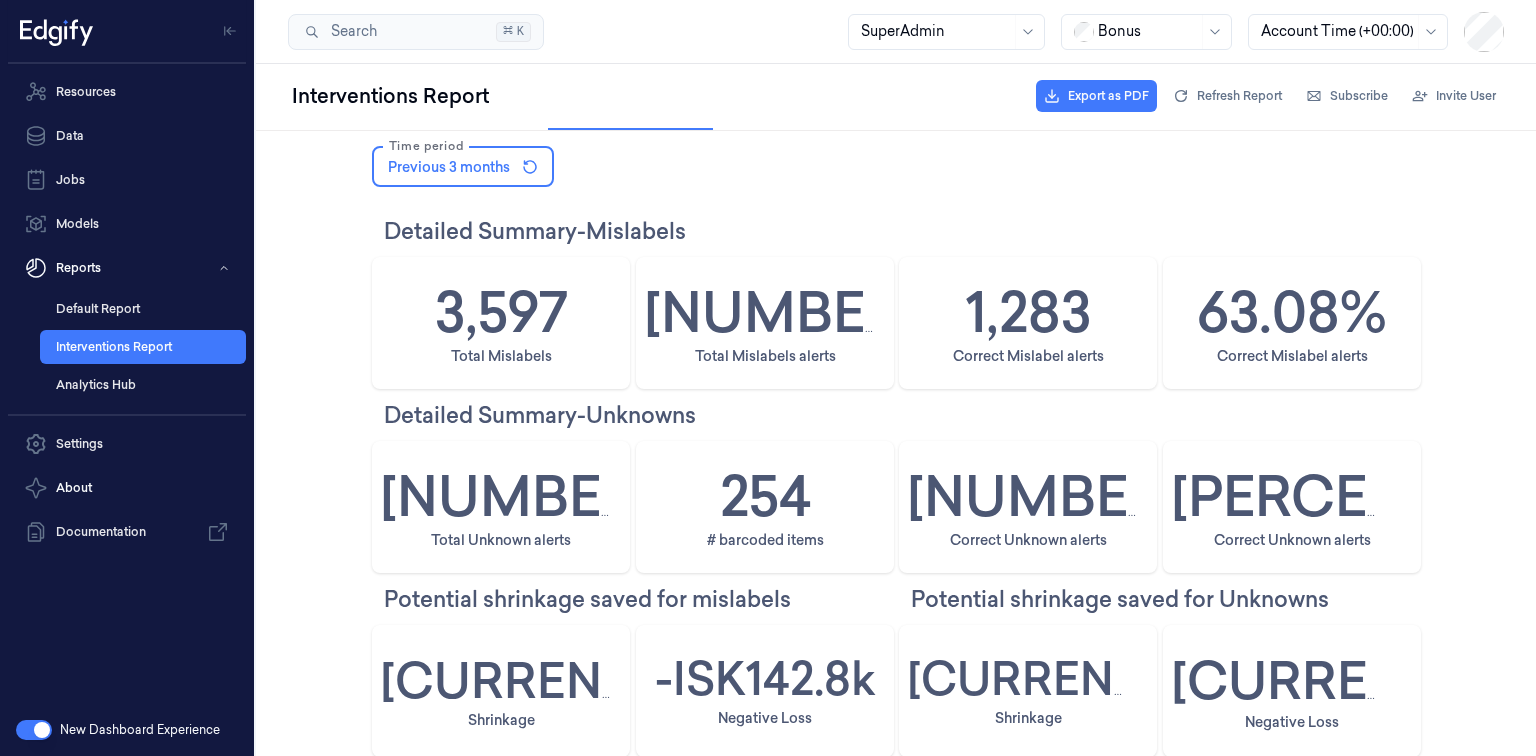 scroll, scrollTop: 0, scrollLeft: 0, axis: both 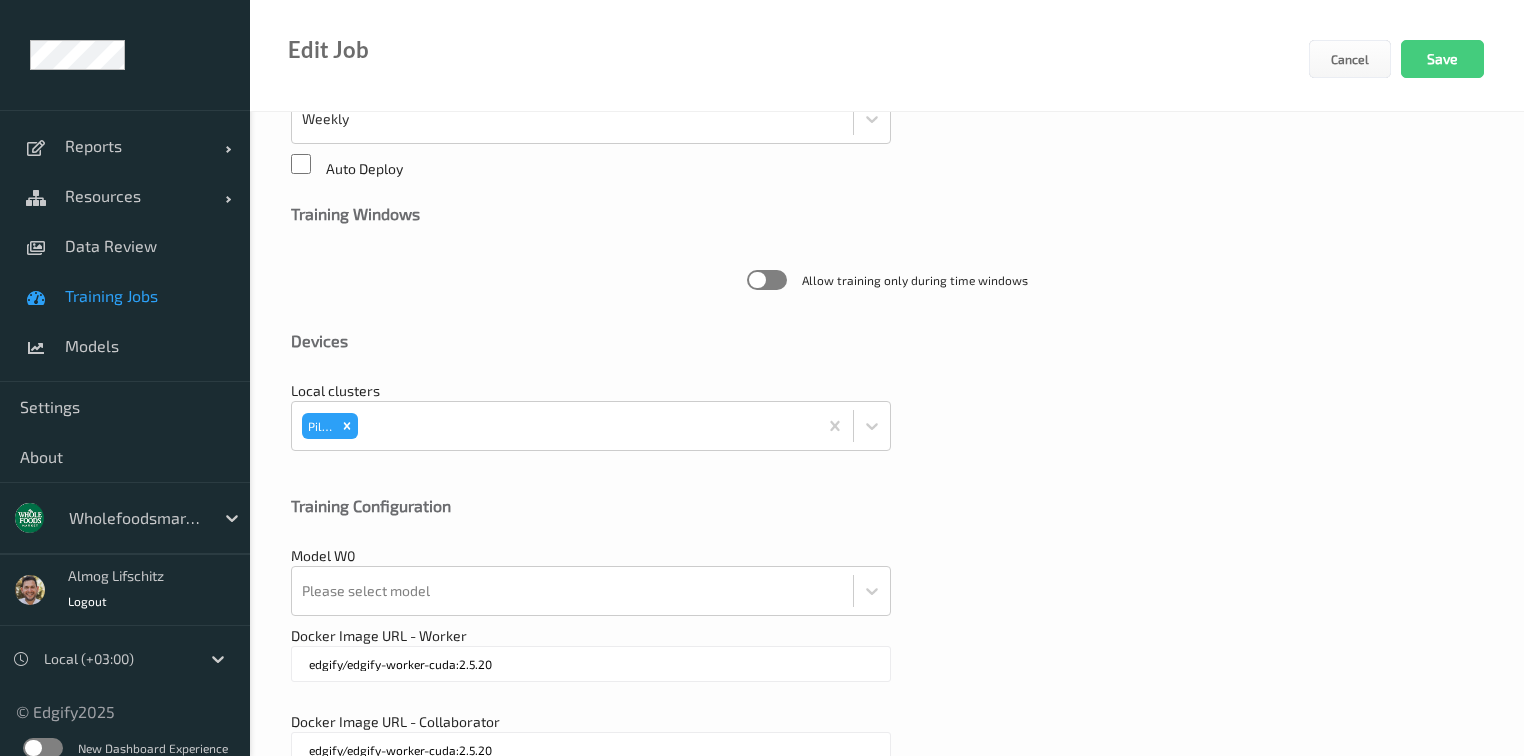 click on "Training Jobs" at bounding box center (147, 296) 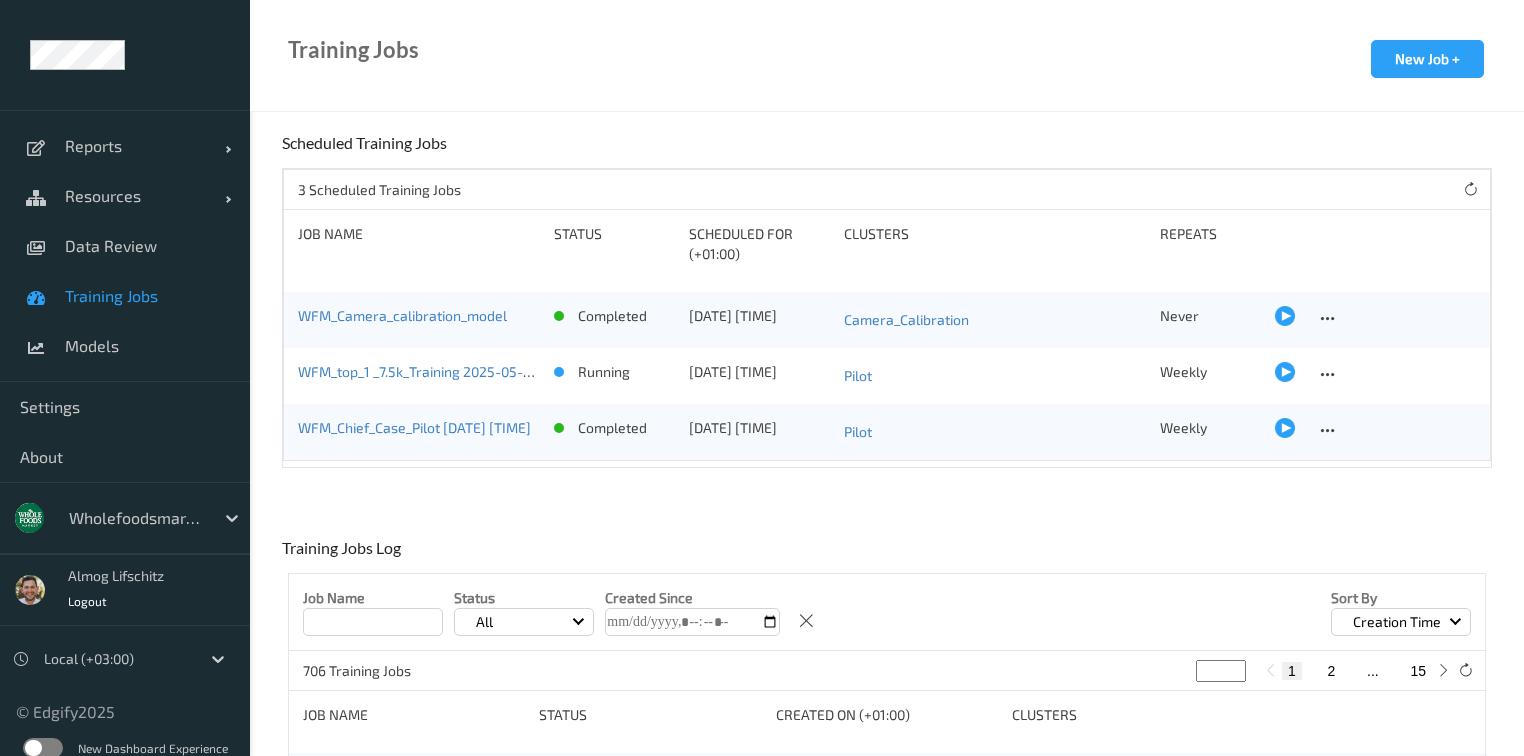 scroll, scrollTop: 0, scrollLeft: 0, axis: both 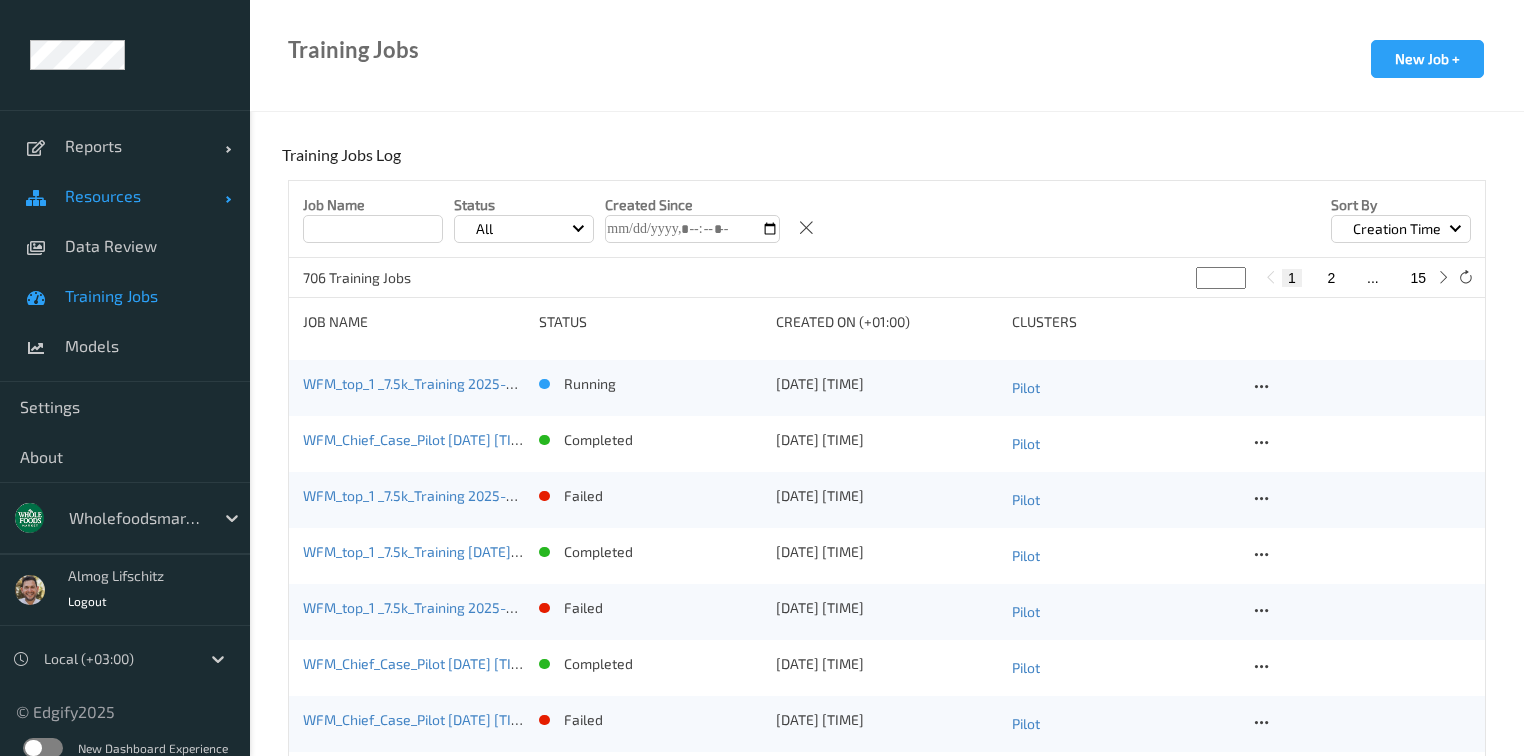 click on "Resources" at bounding box center [145, 196] 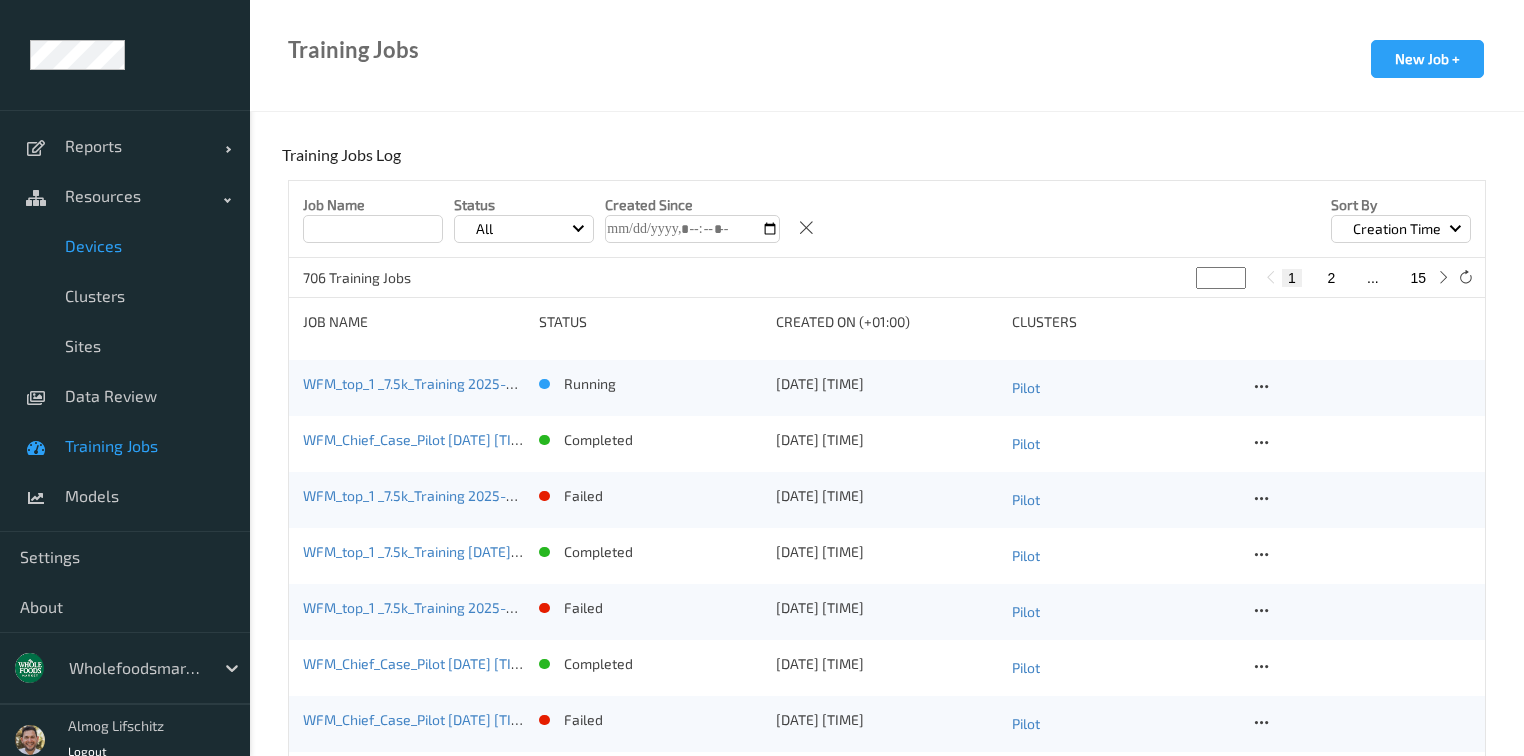 click on "Devices" at bounding box center [125, 246] 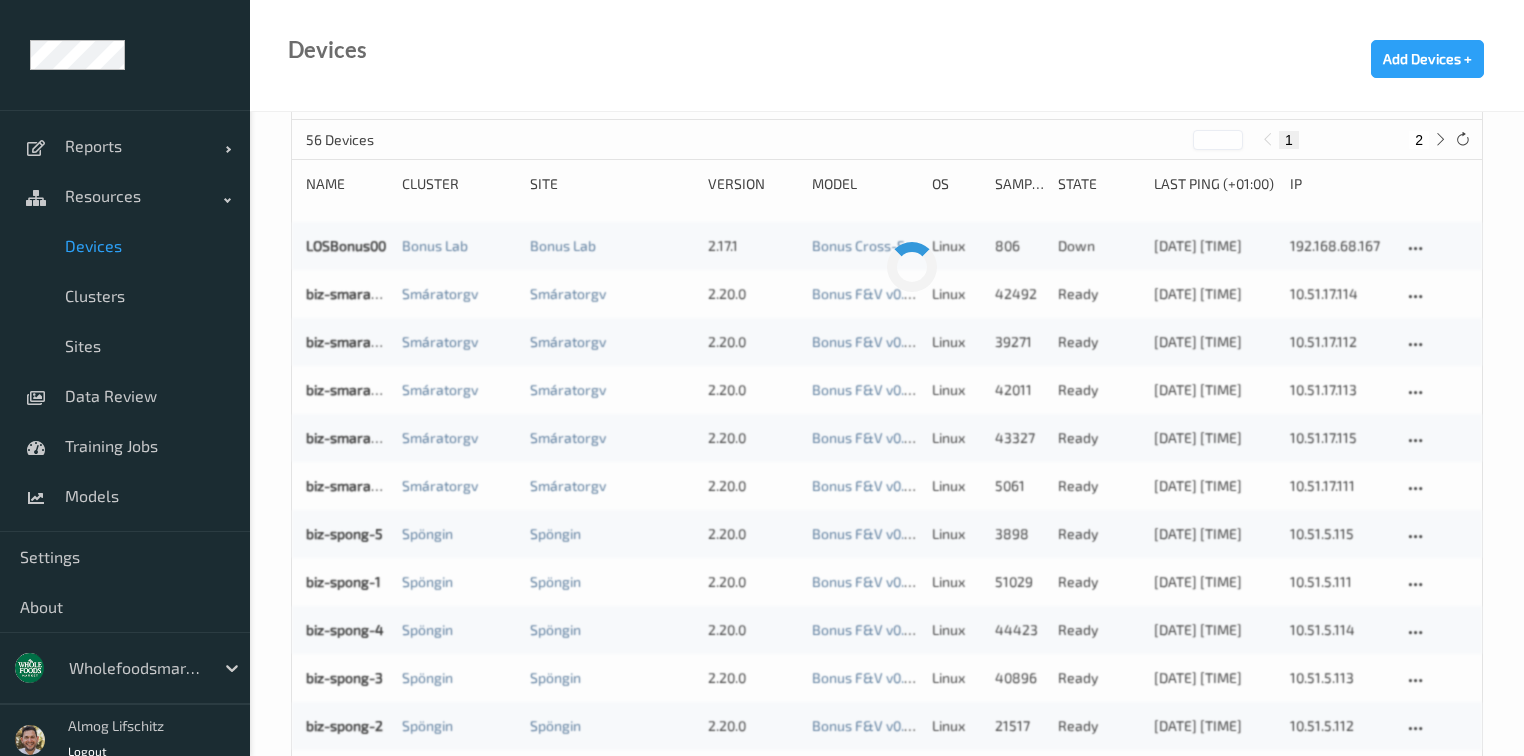 scroll, scrollTop: 0, scrollLeft: 0, axis: both 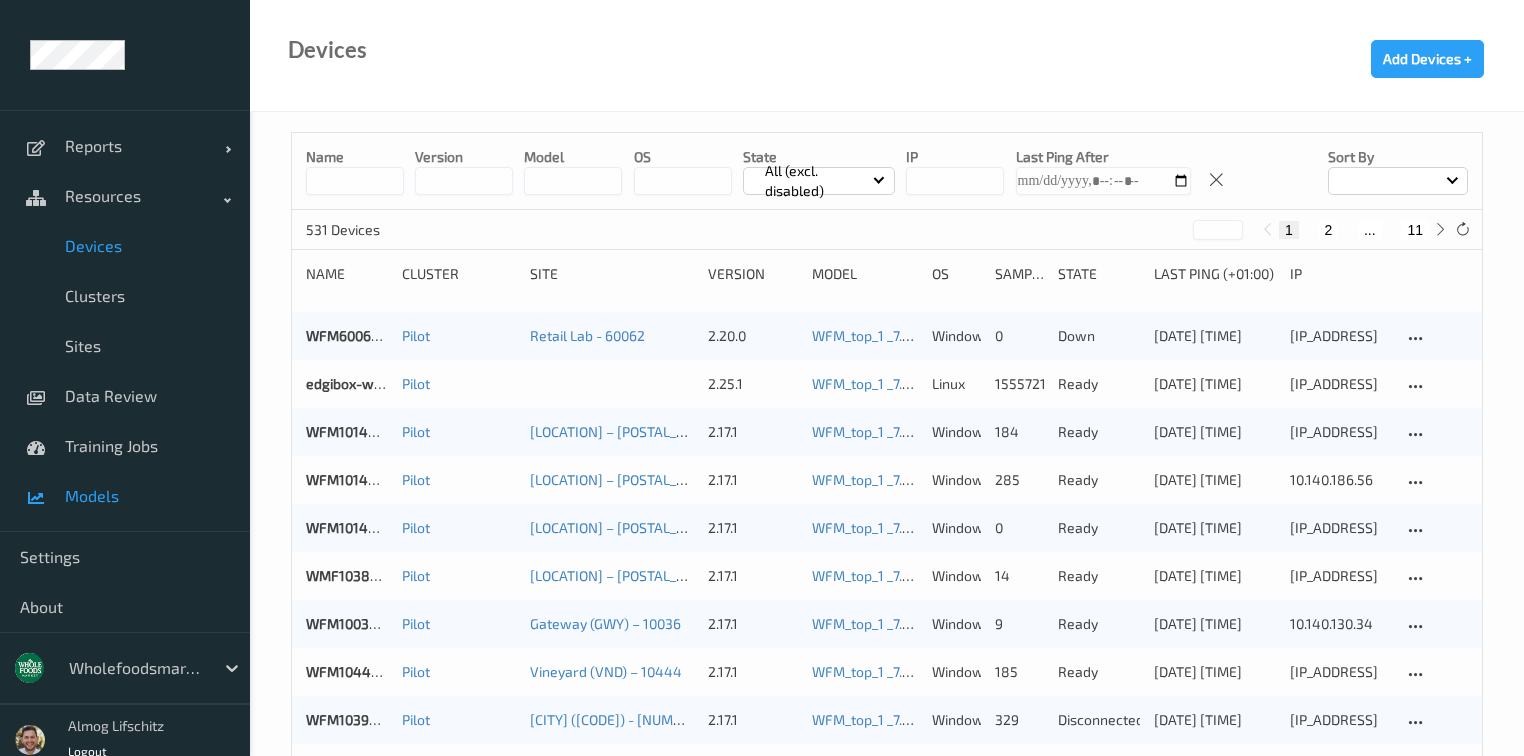click on "Models" at bounding box center [147, 496] 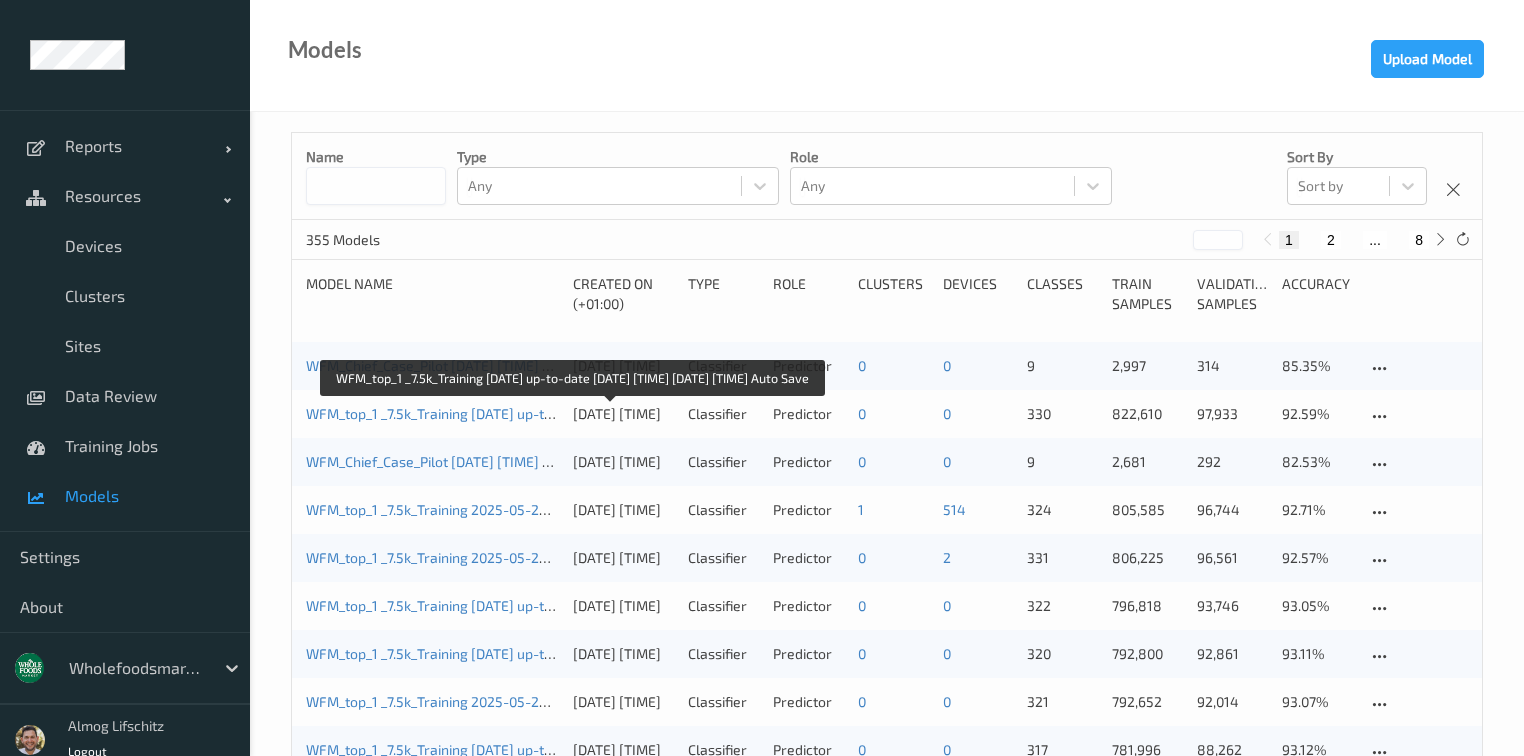 click on "WFM_top_1 _7.5k_Training [DATE] up-to-date [DATE] [TIME] [DATE] [TIME] Auto Save" at bounding box center [571, 413] 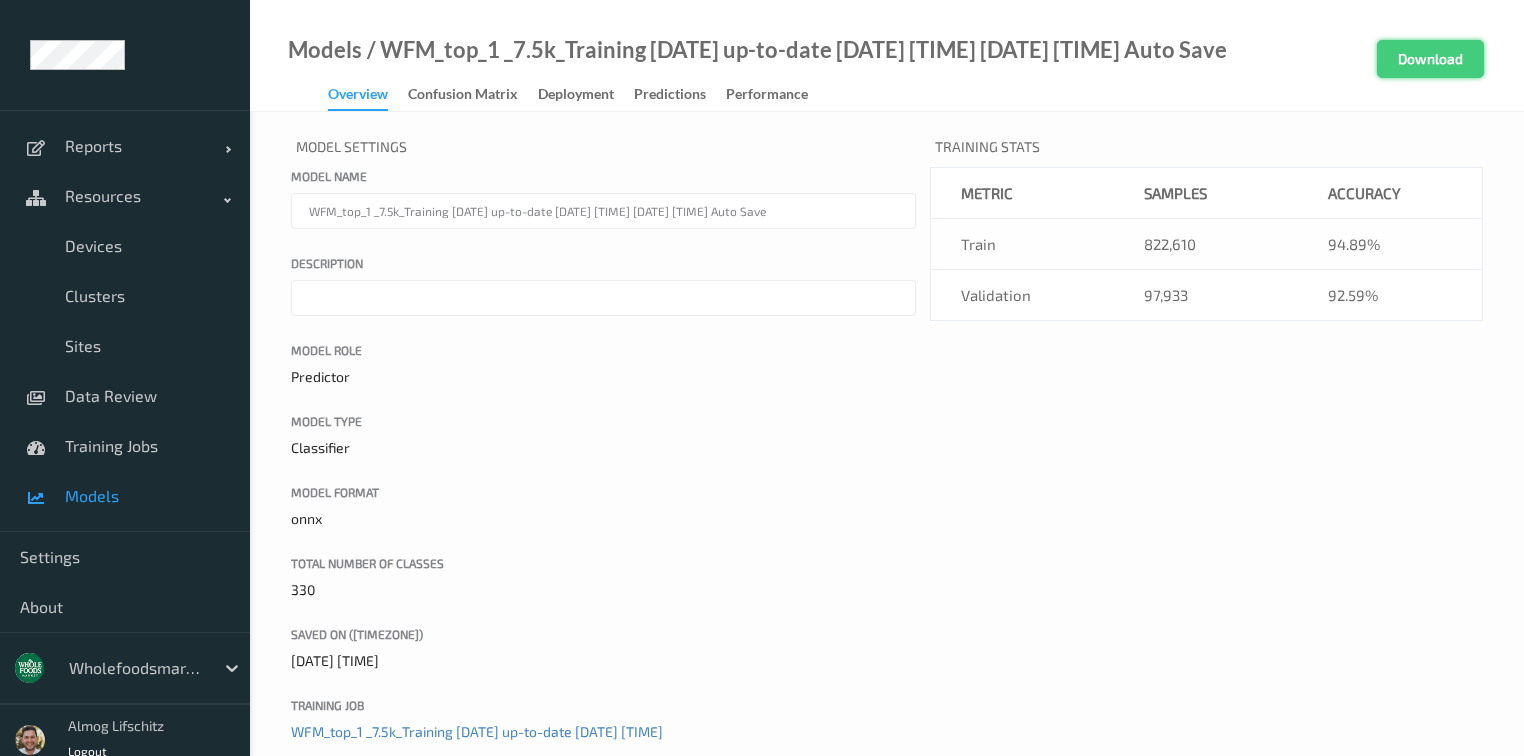 click on "Download" at bounding box center (1430, 59) 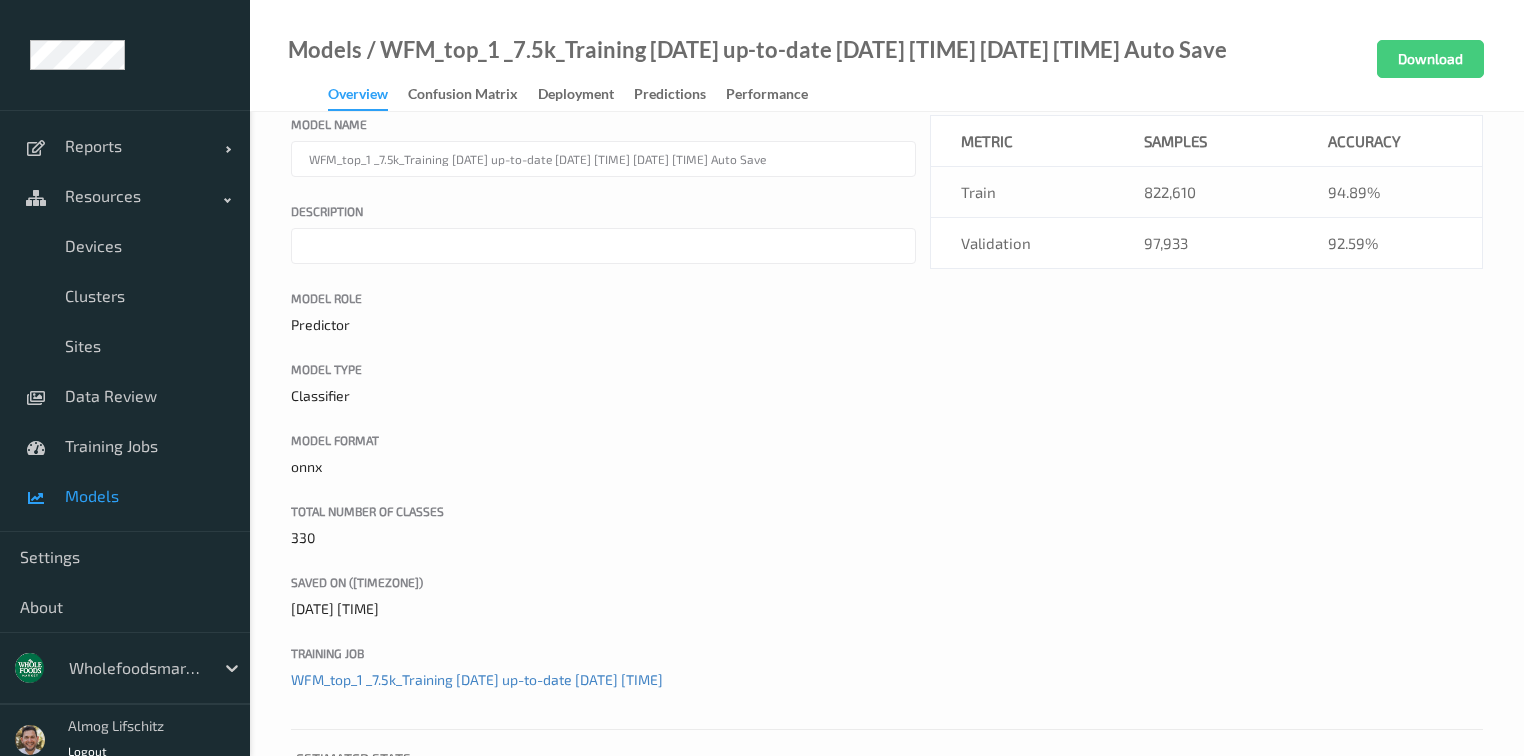 scroll, scrollTop: 80, scrollLeft: 0, axis: vertical 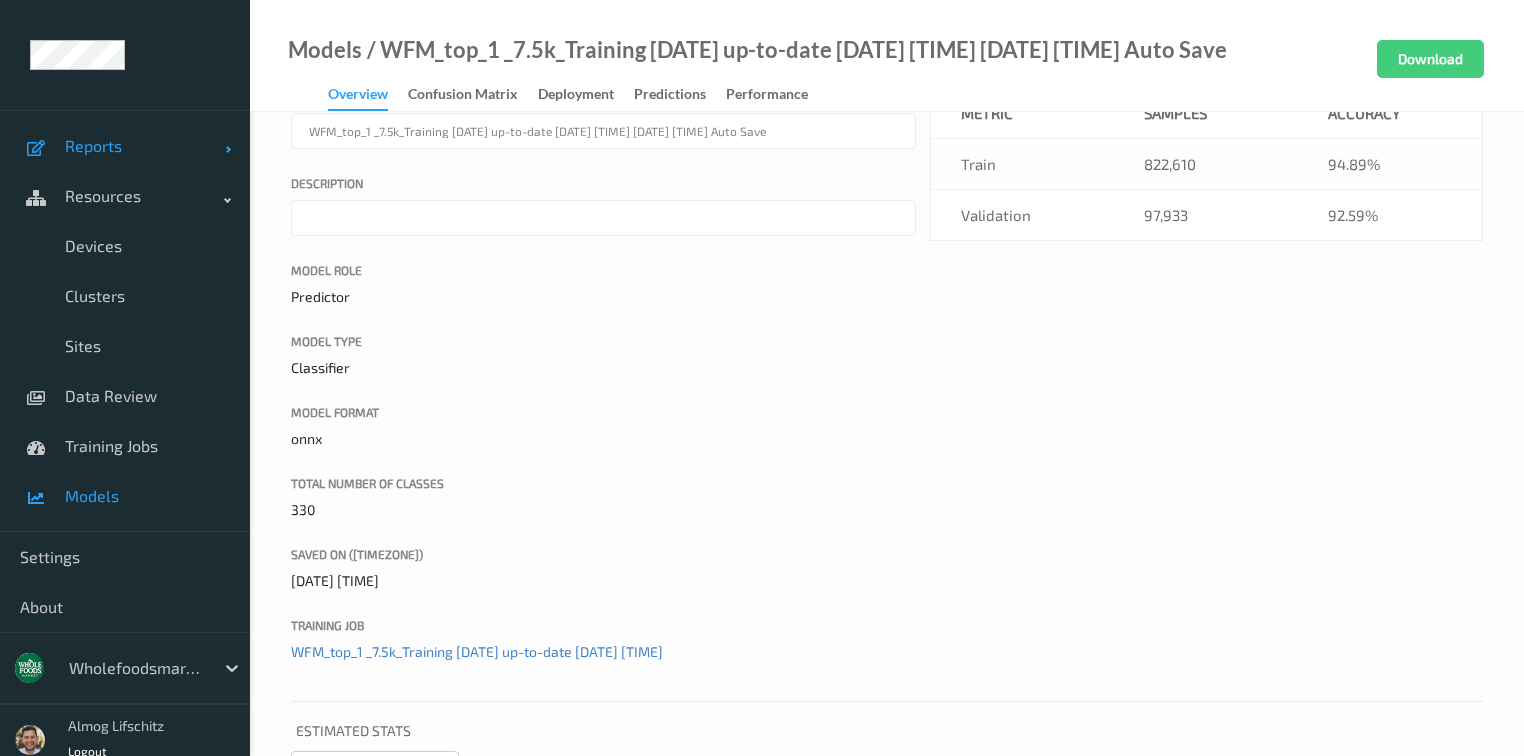 click on "Reports" at bounding box center (145, 146) 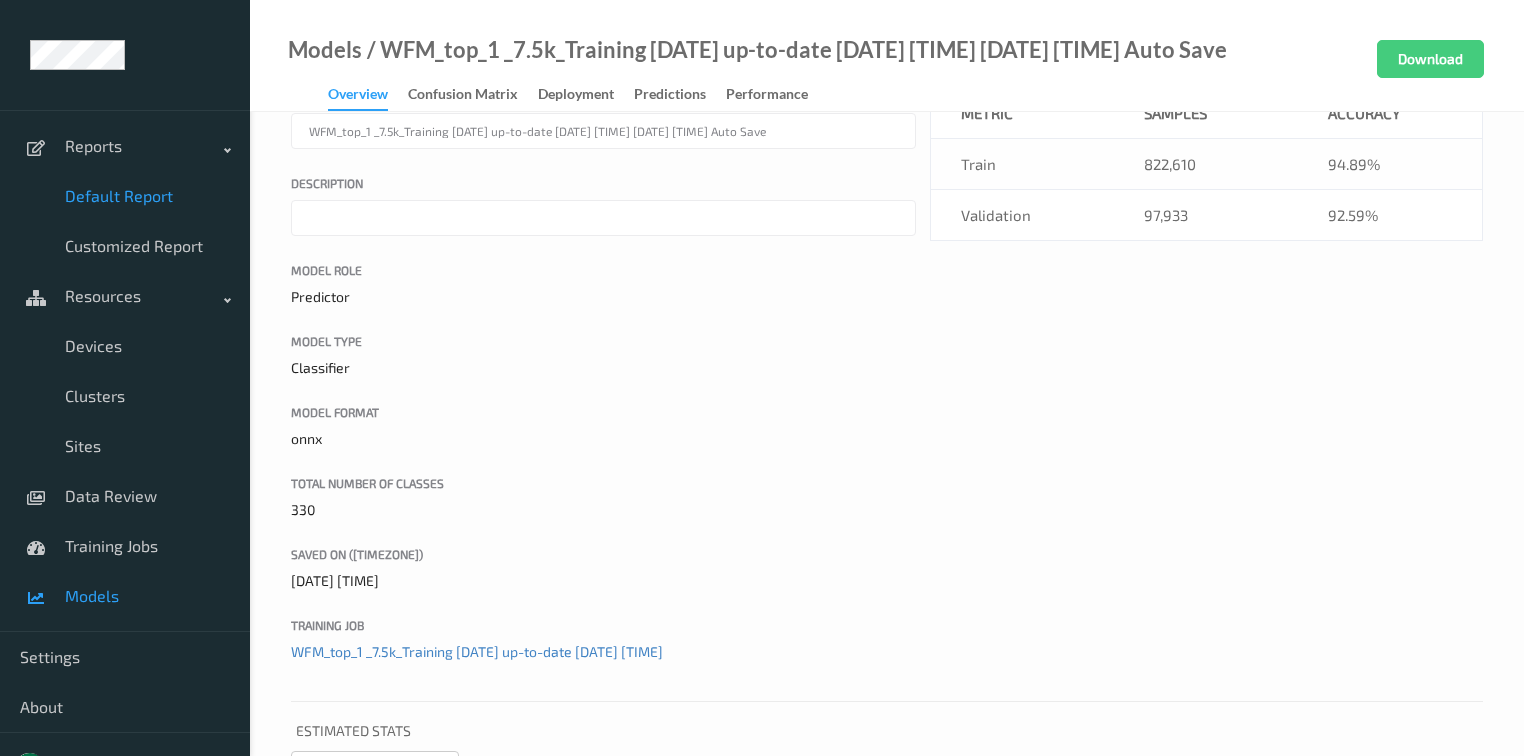 click on "Default Report" at bounding box center (147, 196) 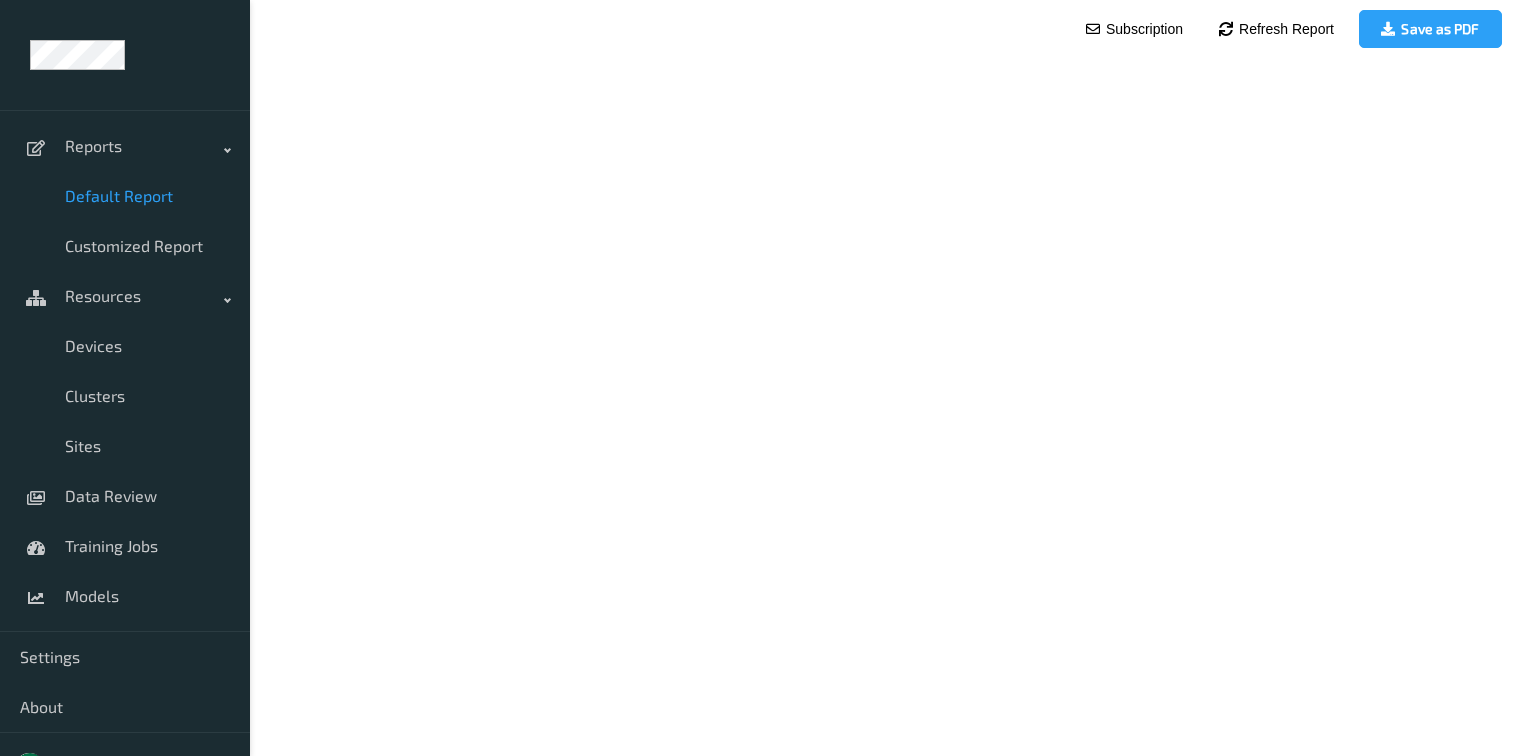 scroll, scrollTop: 0, scrollLeft: 0, axis: both 